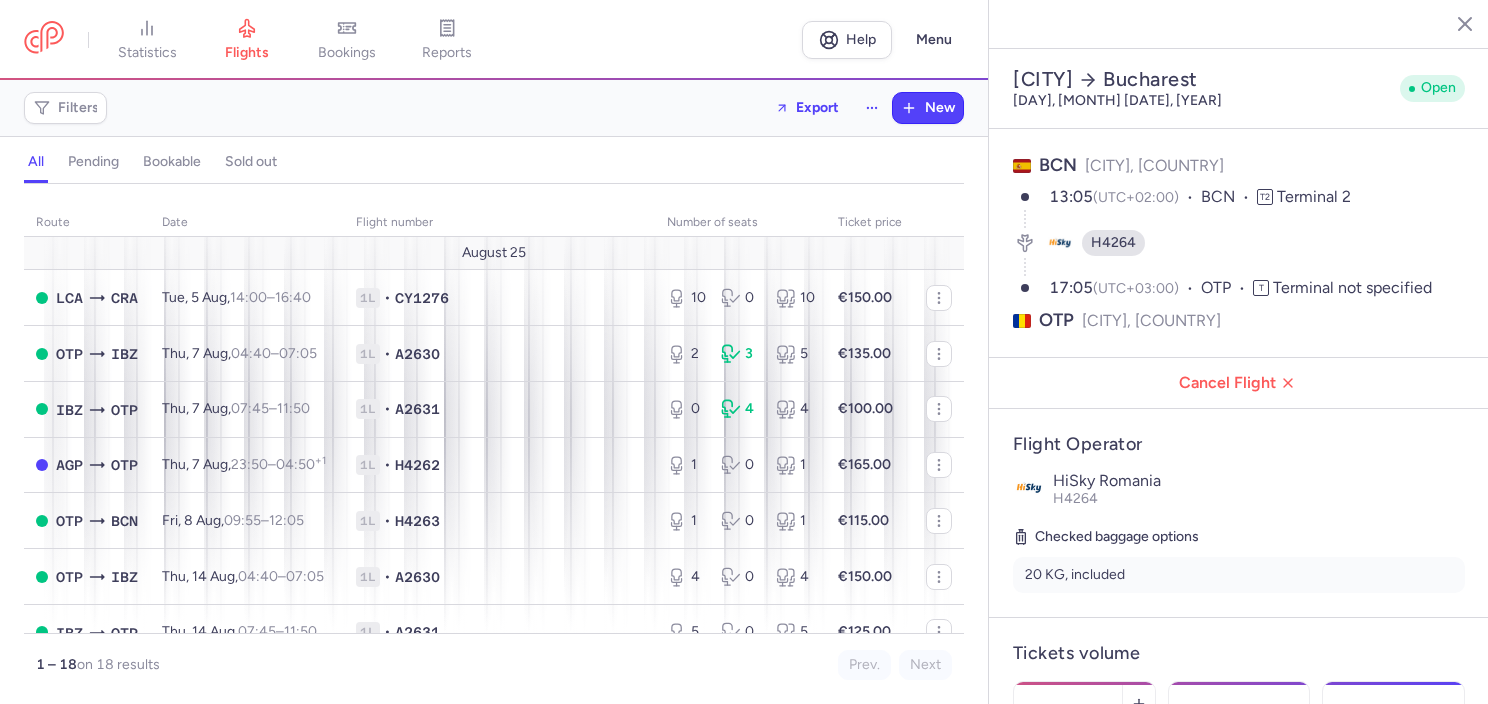select on "days" 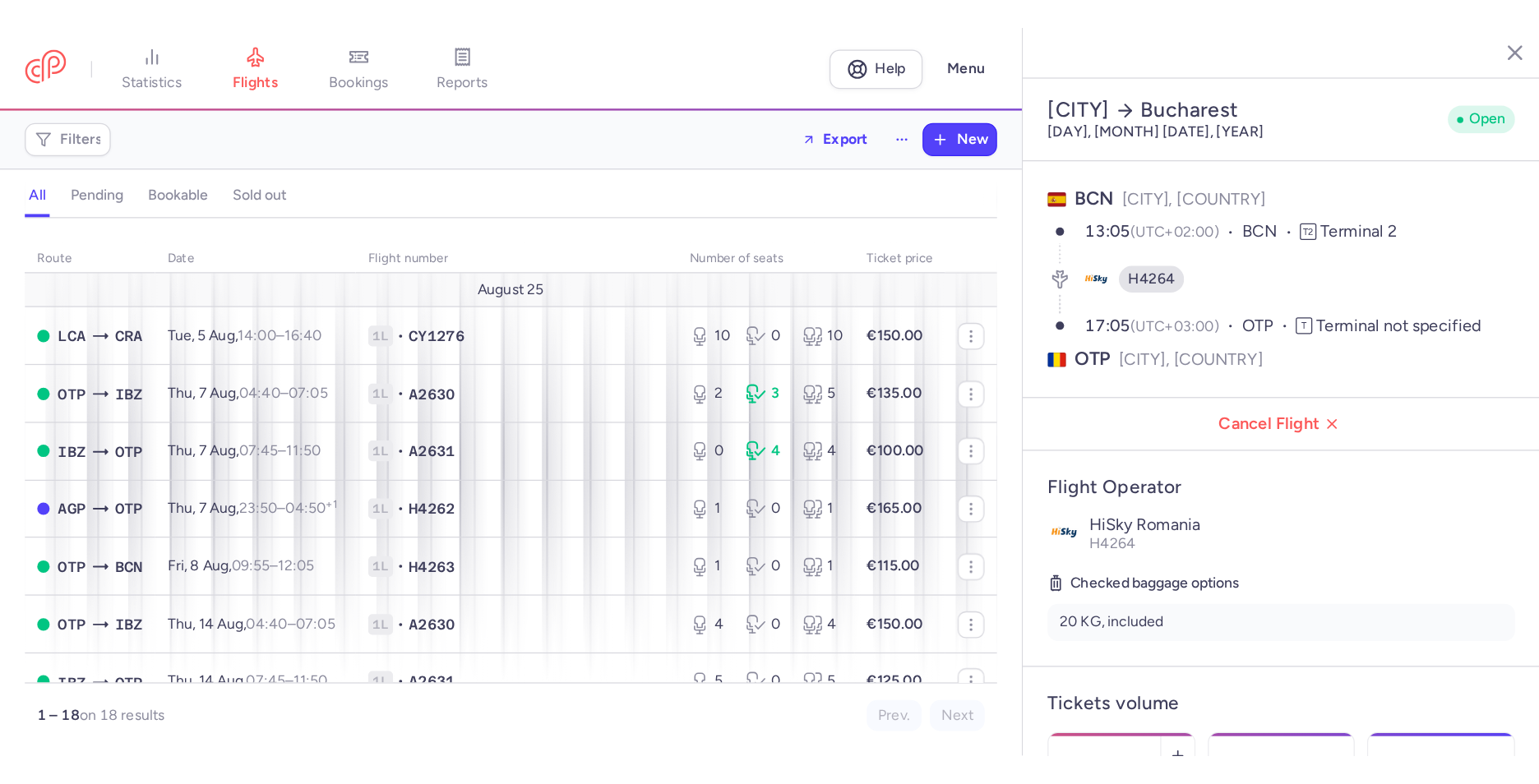 scroll, scrollTop: 0, scrollLeft: 0, axis: both 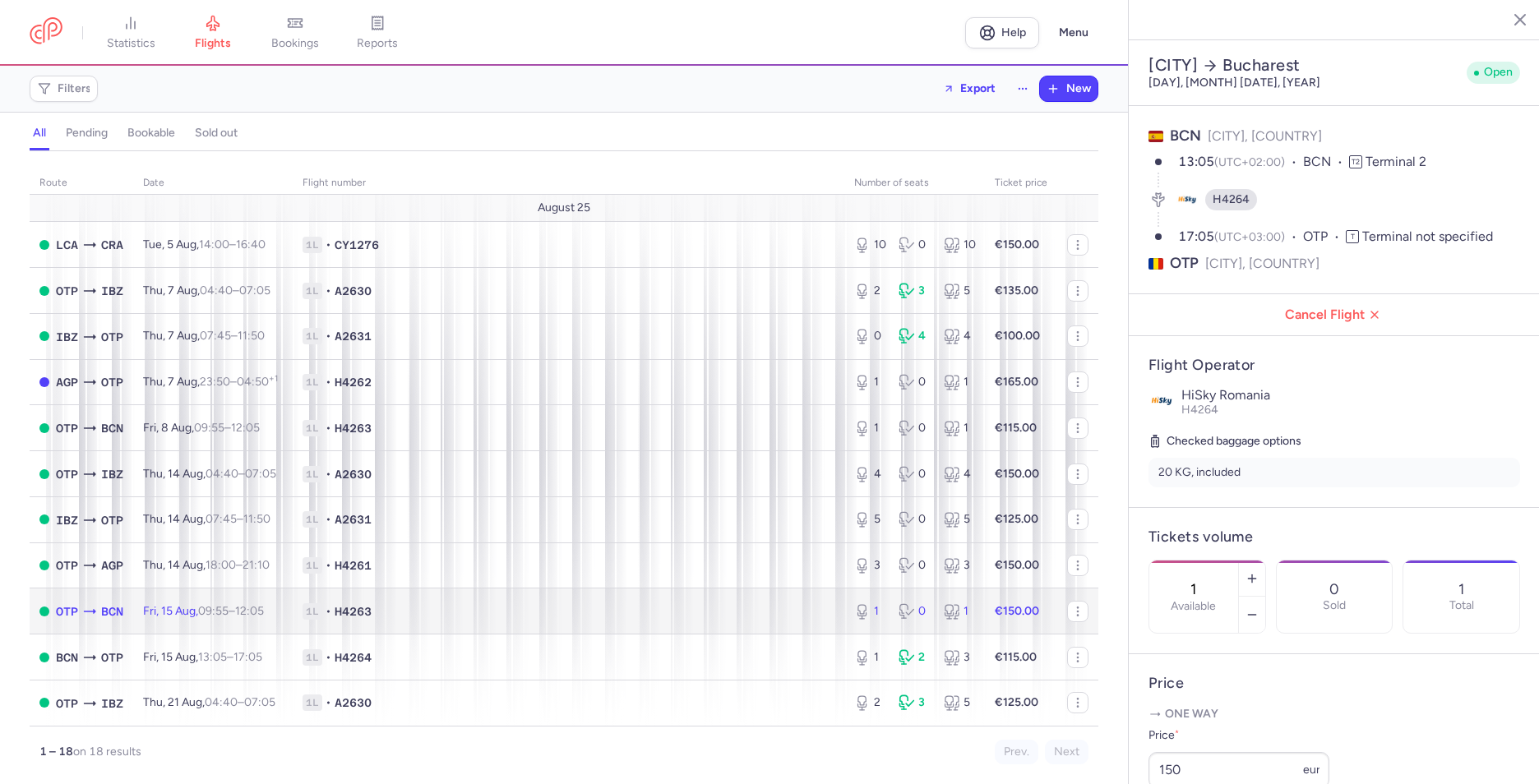 click on "Fri, [DATE] Aug,  09:55  –  12:05  +0" at bounding box center [213, 611] 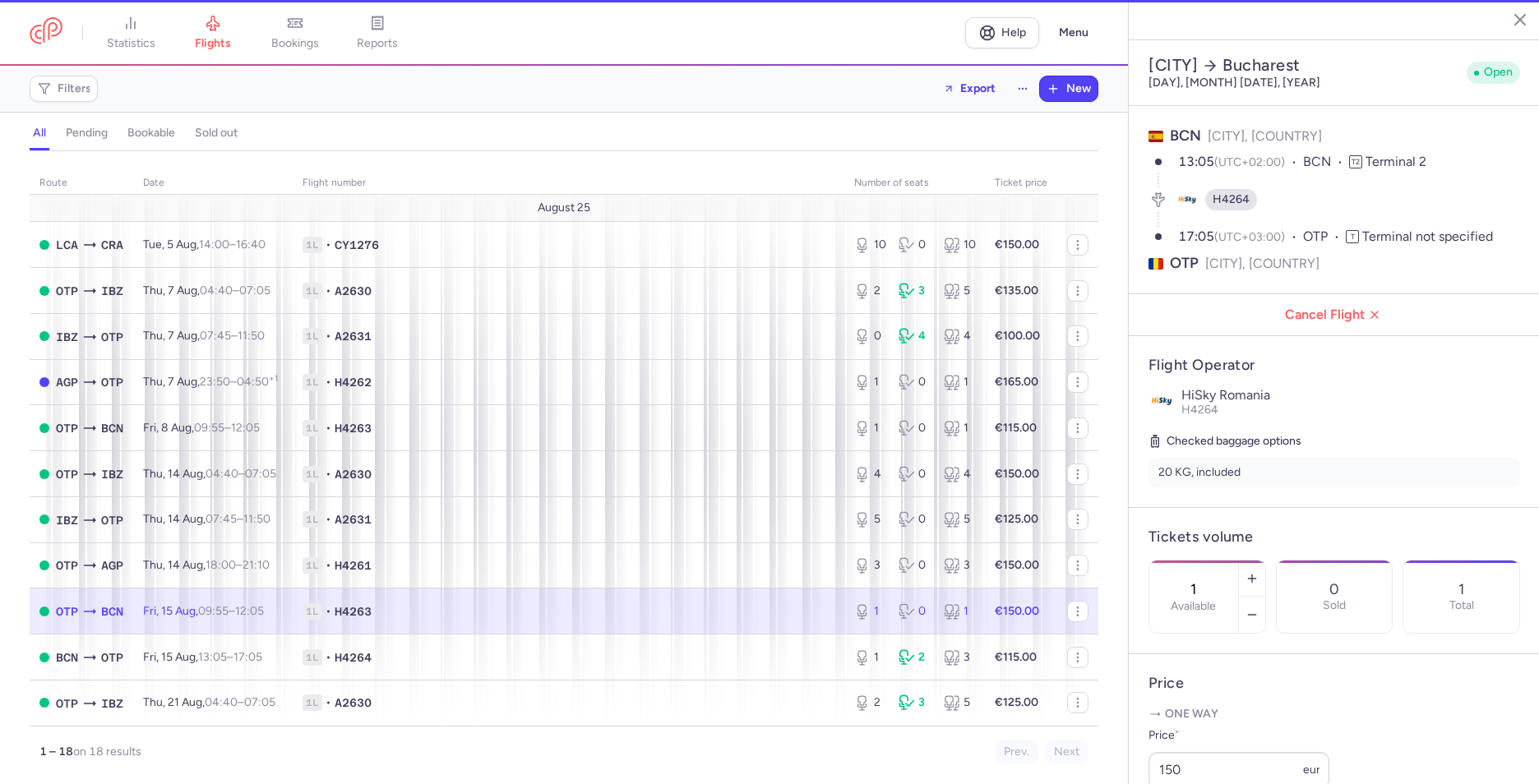 type on "3" 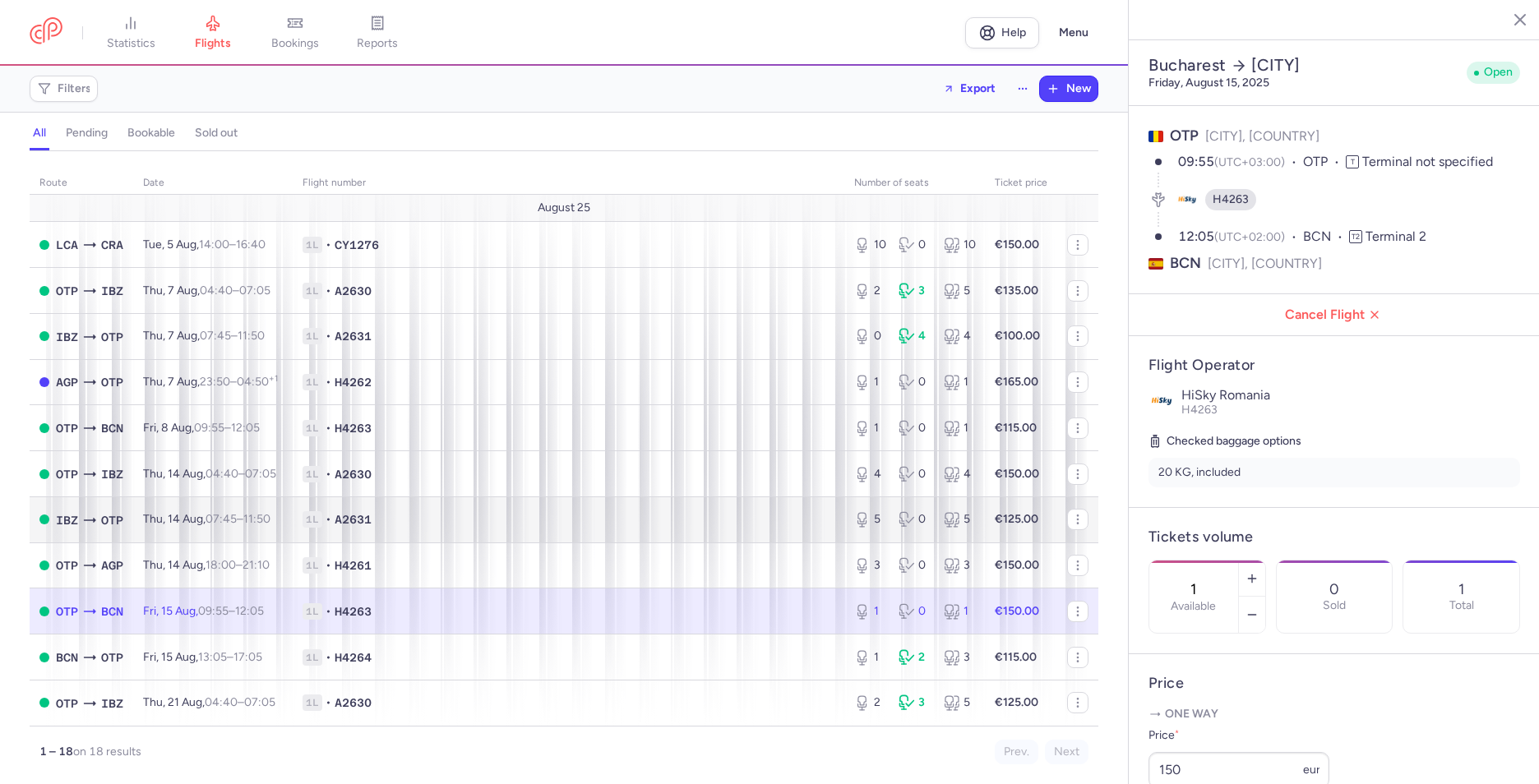 scroll, scrollTop: 82, scrollLeft: 0, axis: vertical 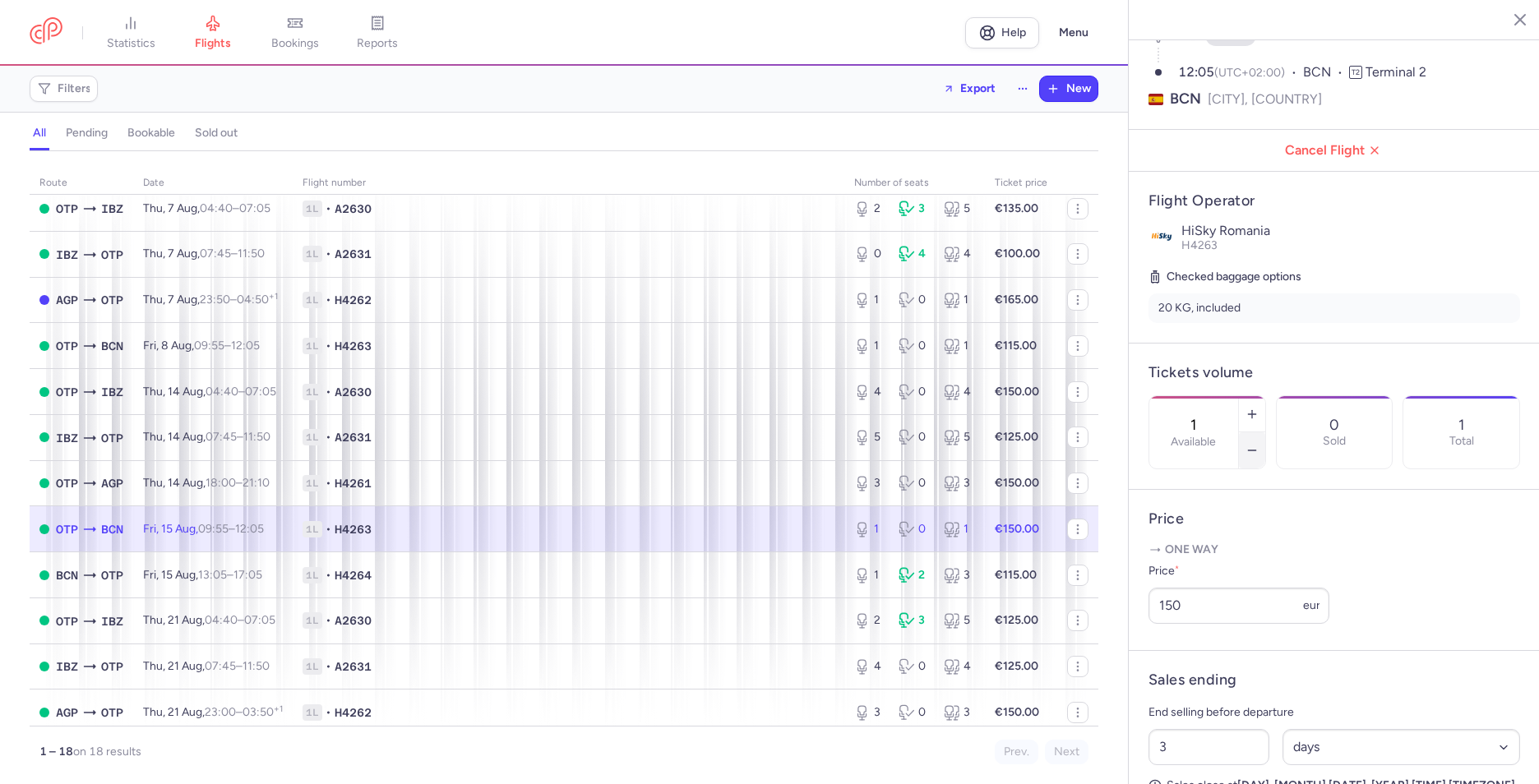 click 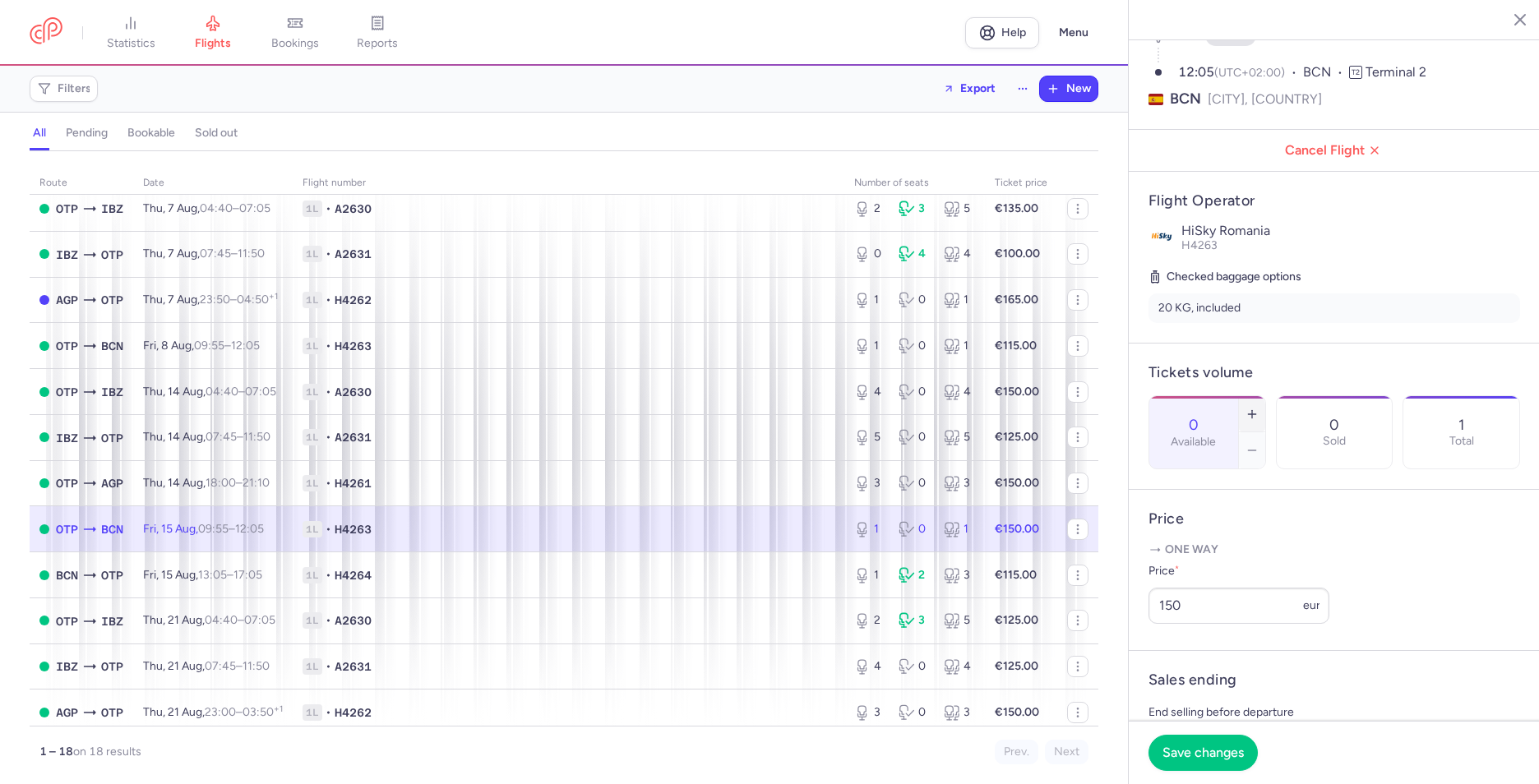 click 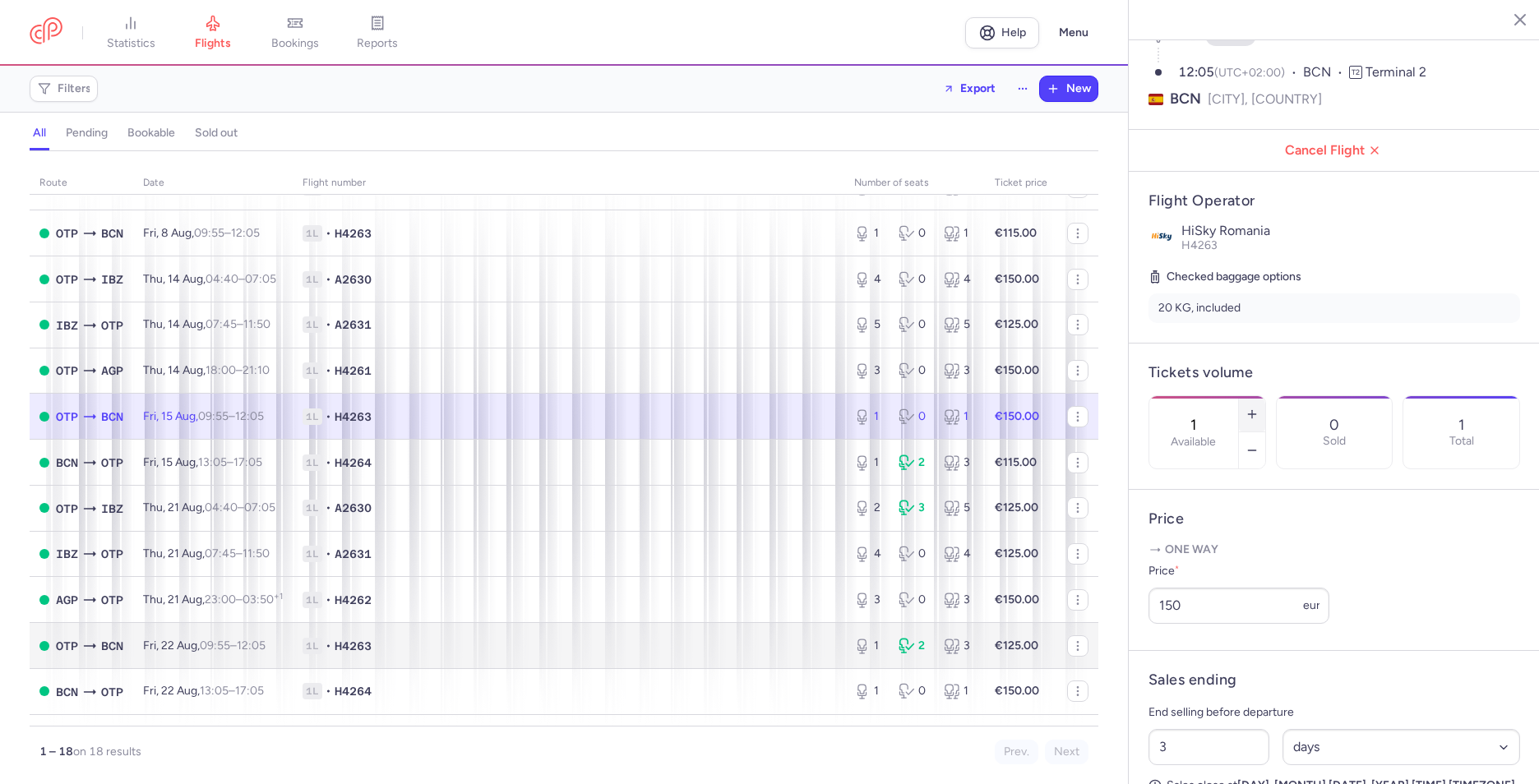 scroll, scrollTop: 247, scrollLeft: 0, axis: vertical 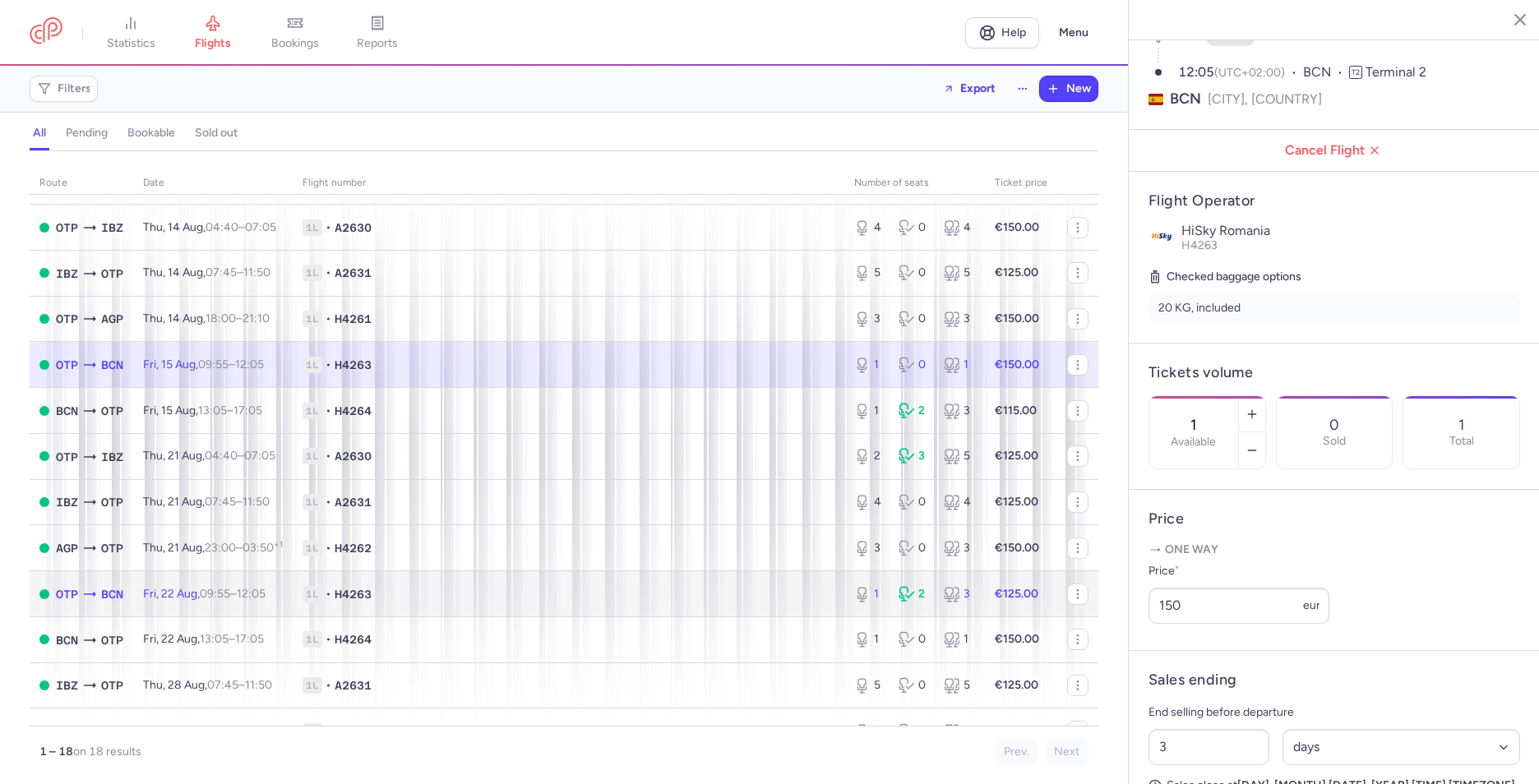 click on "1L" at bounding box center [312, 594] 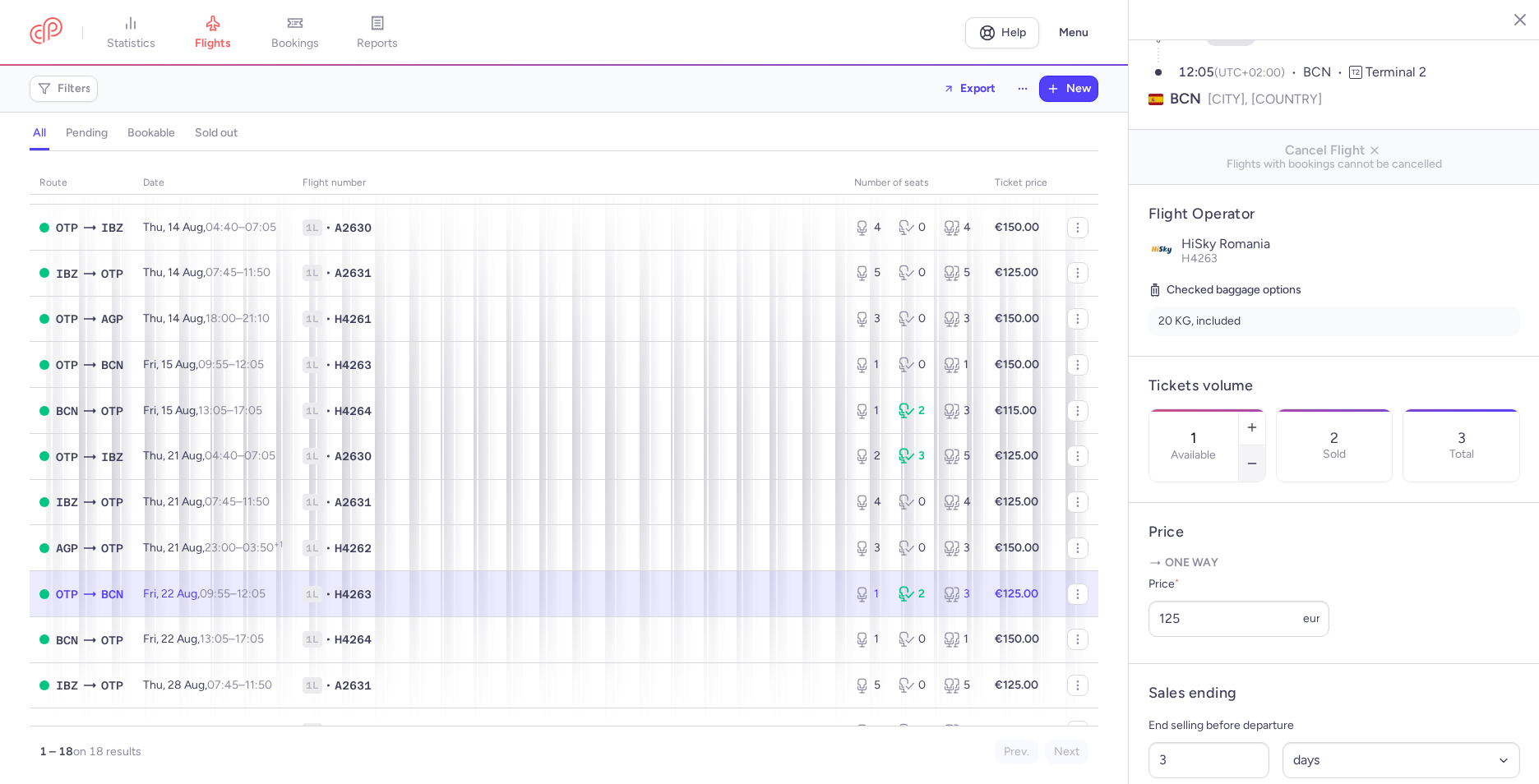 click at bounding box center [1252, 463] 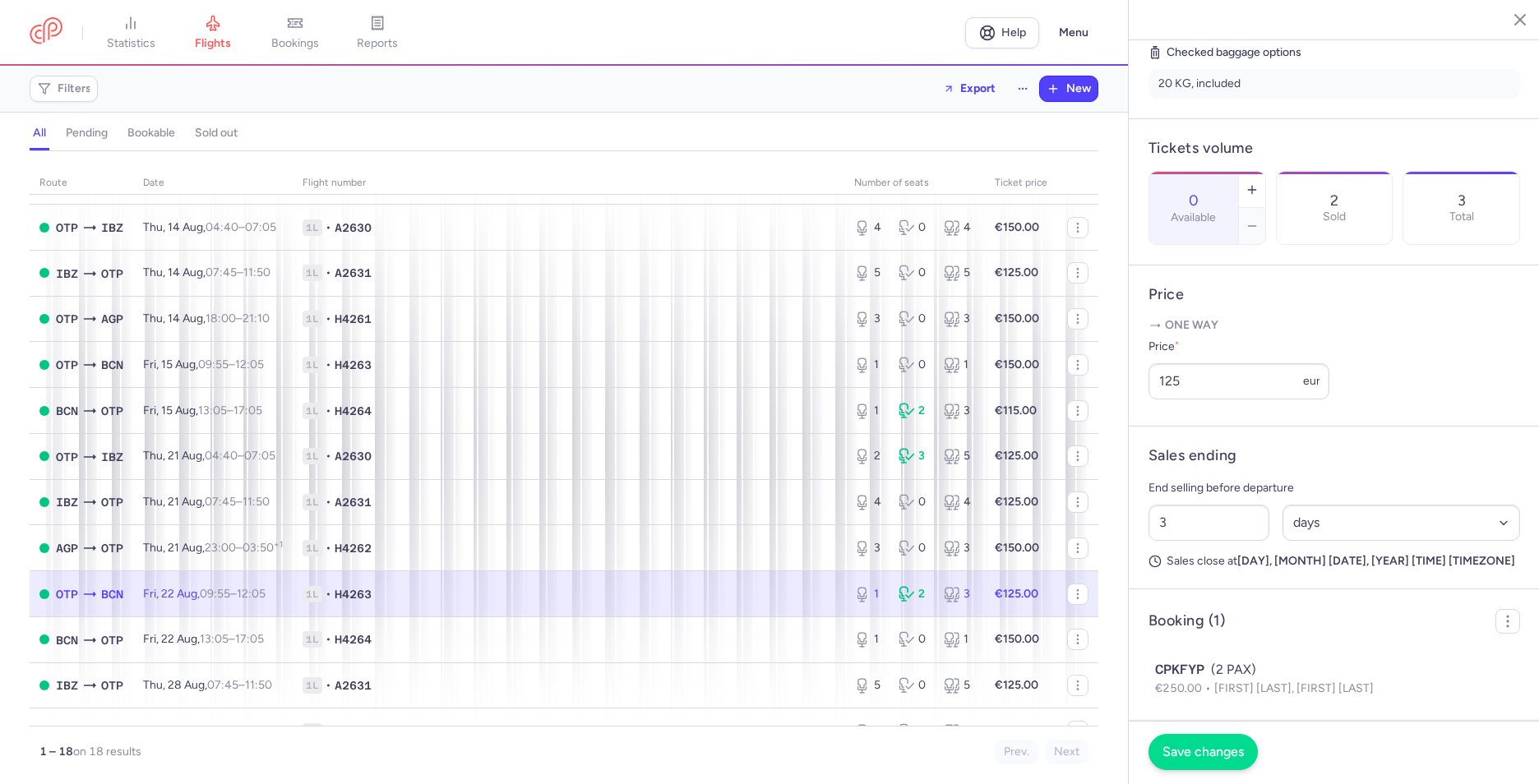 scroll, scrollTop: 411, scrollLeft: 0, axis: vertical 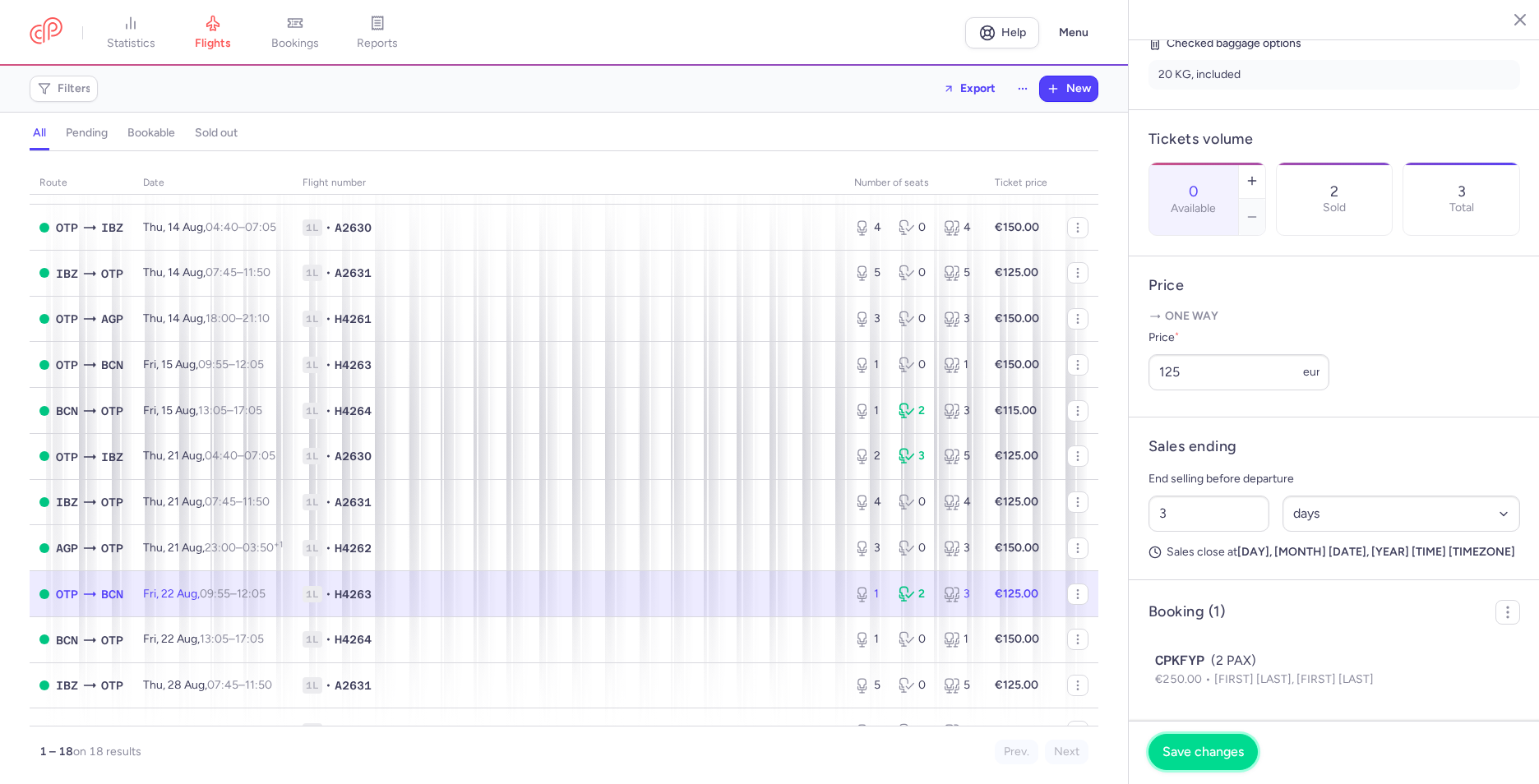 click on "Save changes" at bounding box center (1203, 752) 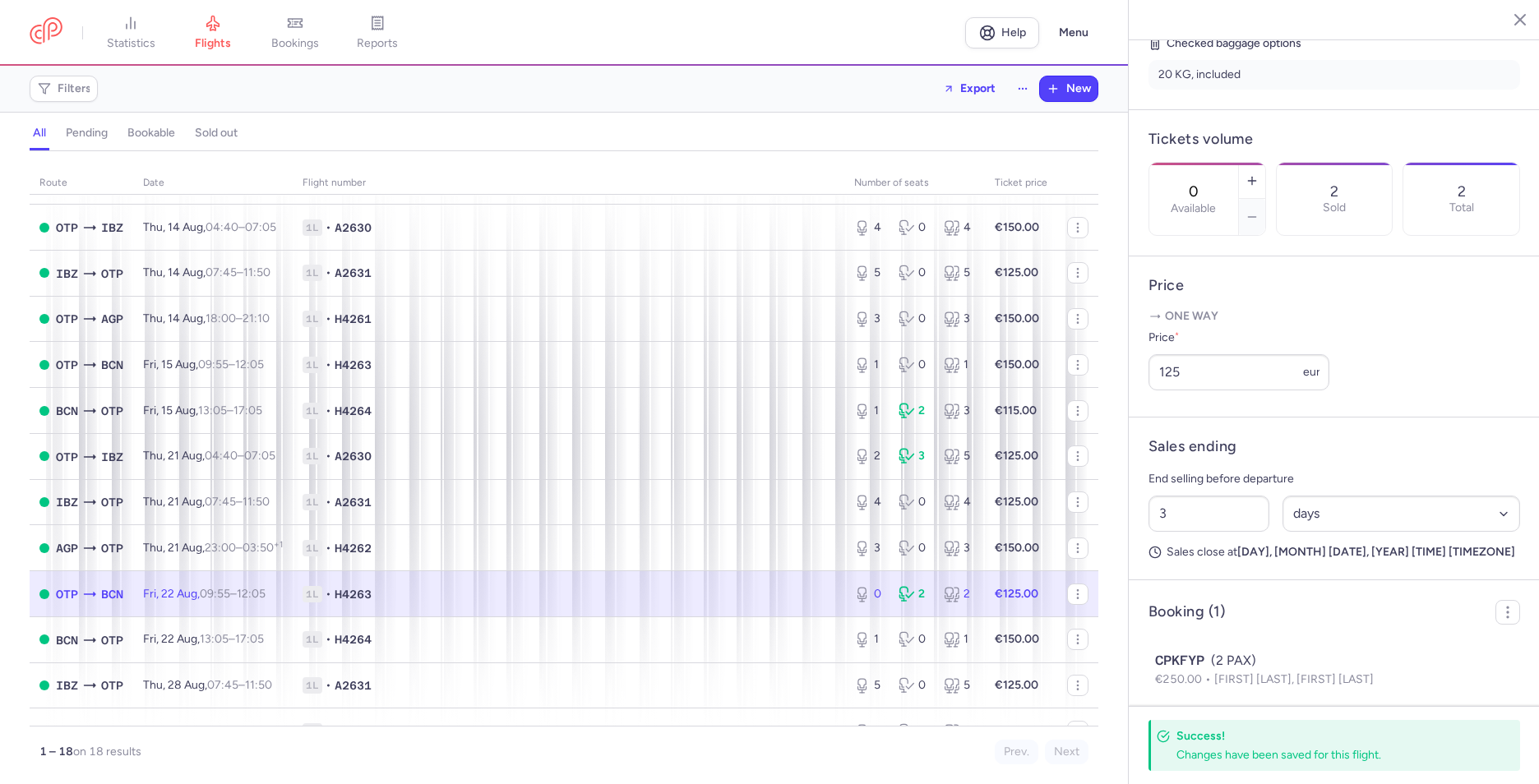 scroll, scrollTop: 470, scrollLeft: 0, axis: vertical 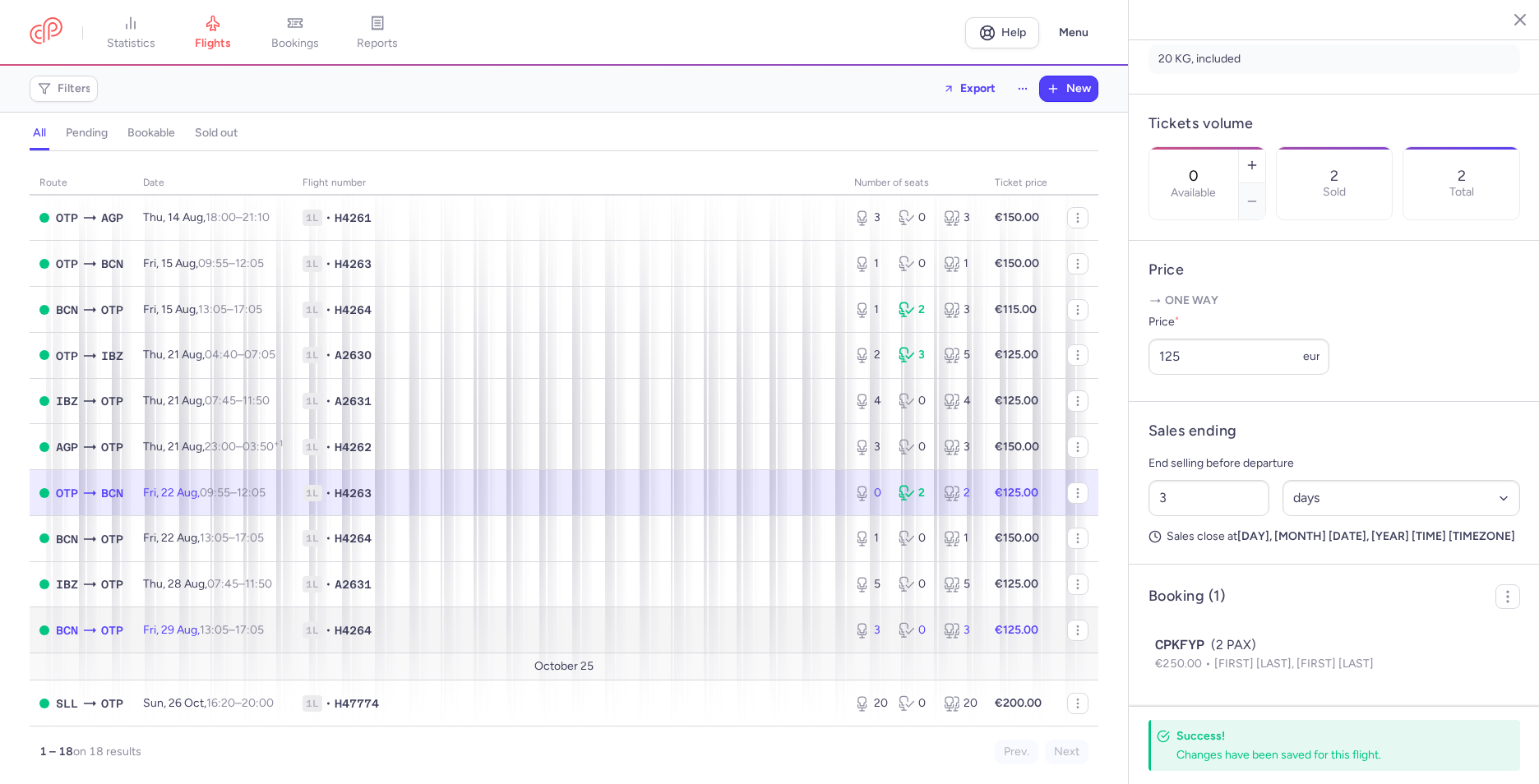 click on "1L • H4264" at bounding box center (568, 630) 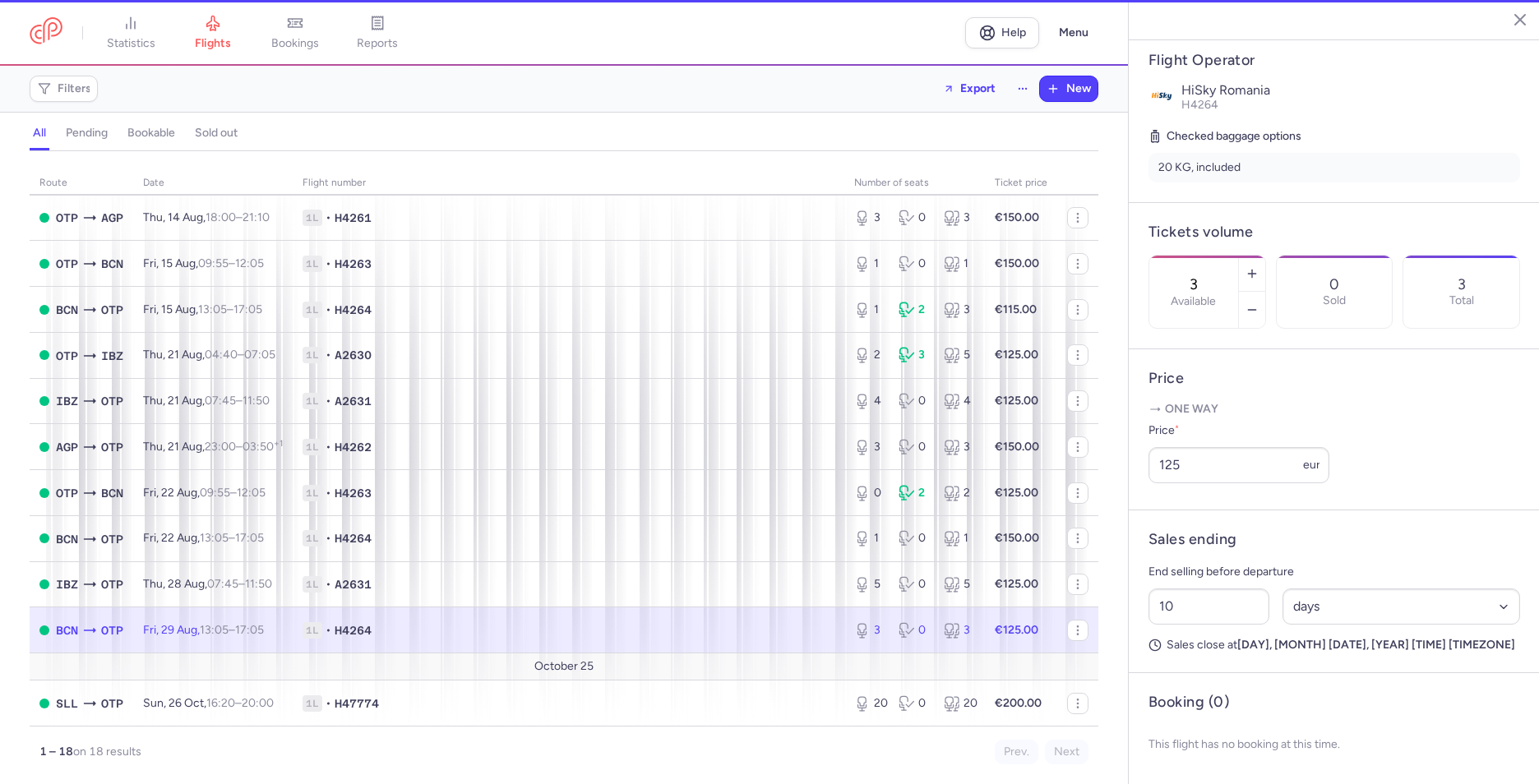 scroll, scrollTop: 348, scrollLeft: 0, axis: vertical 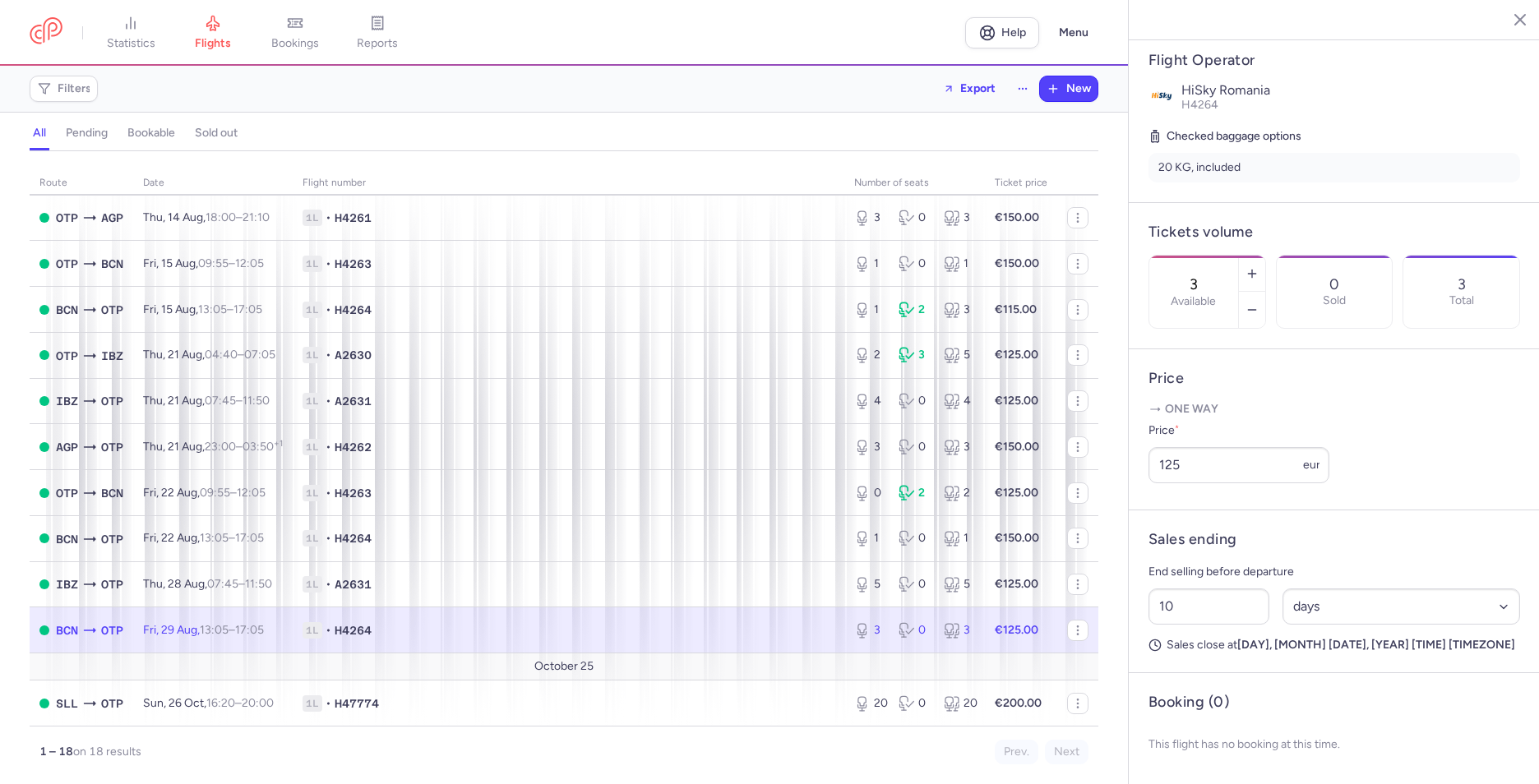 click on "3  Available  0 Sold 3 Total" at bounding box center [1334, 292] 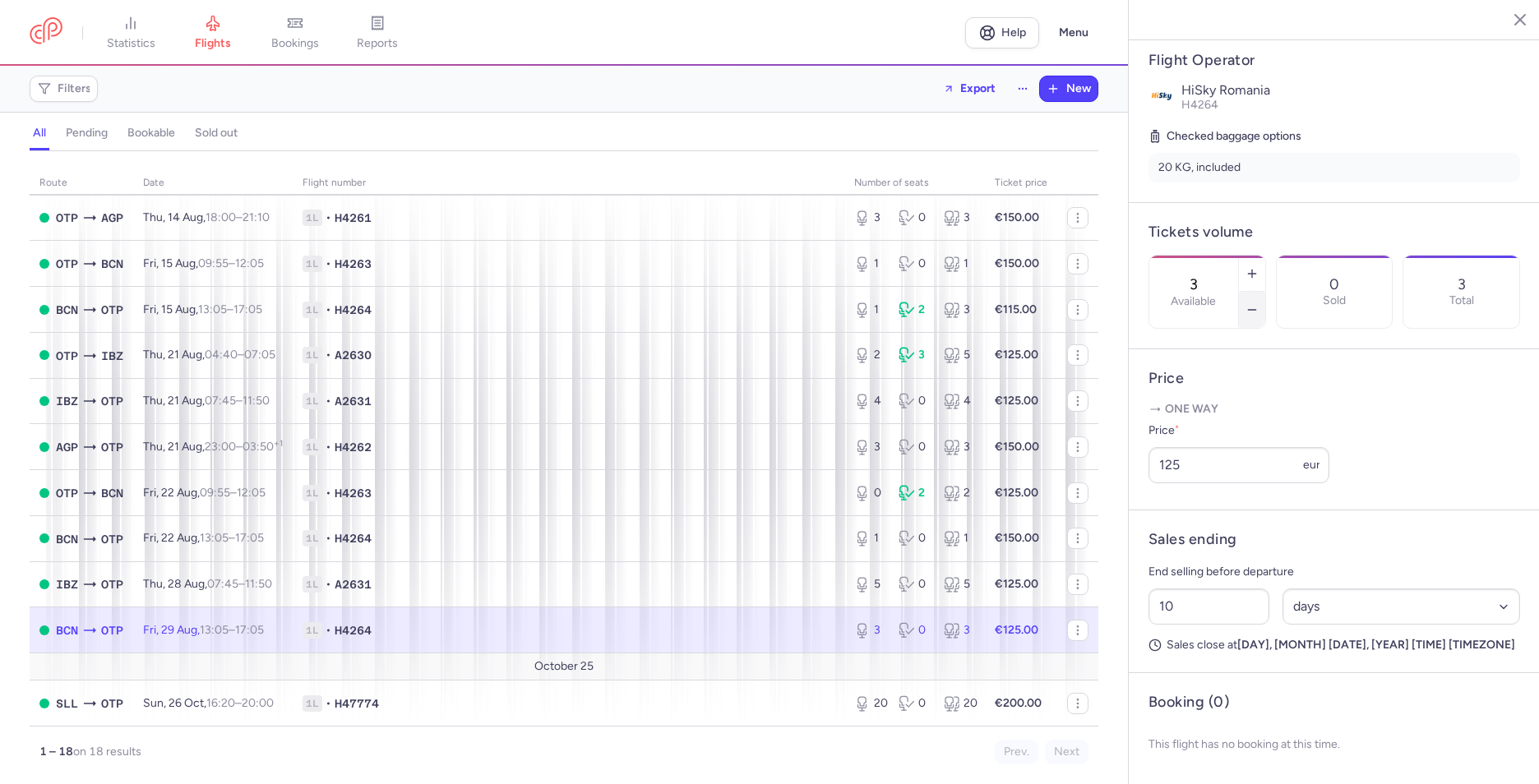 click at bounding box center [1252, 310] 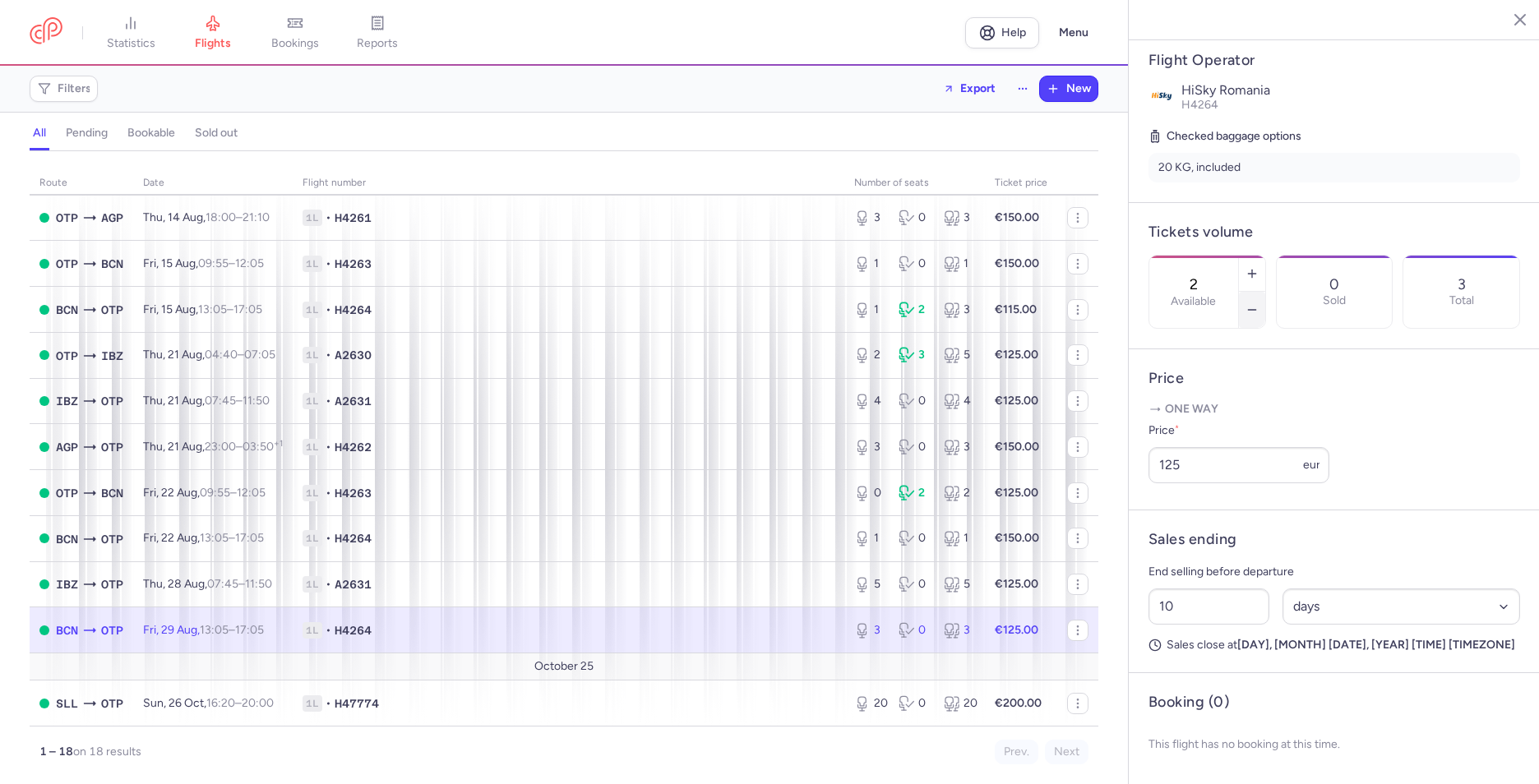 click at bounding box center (1252, 310) 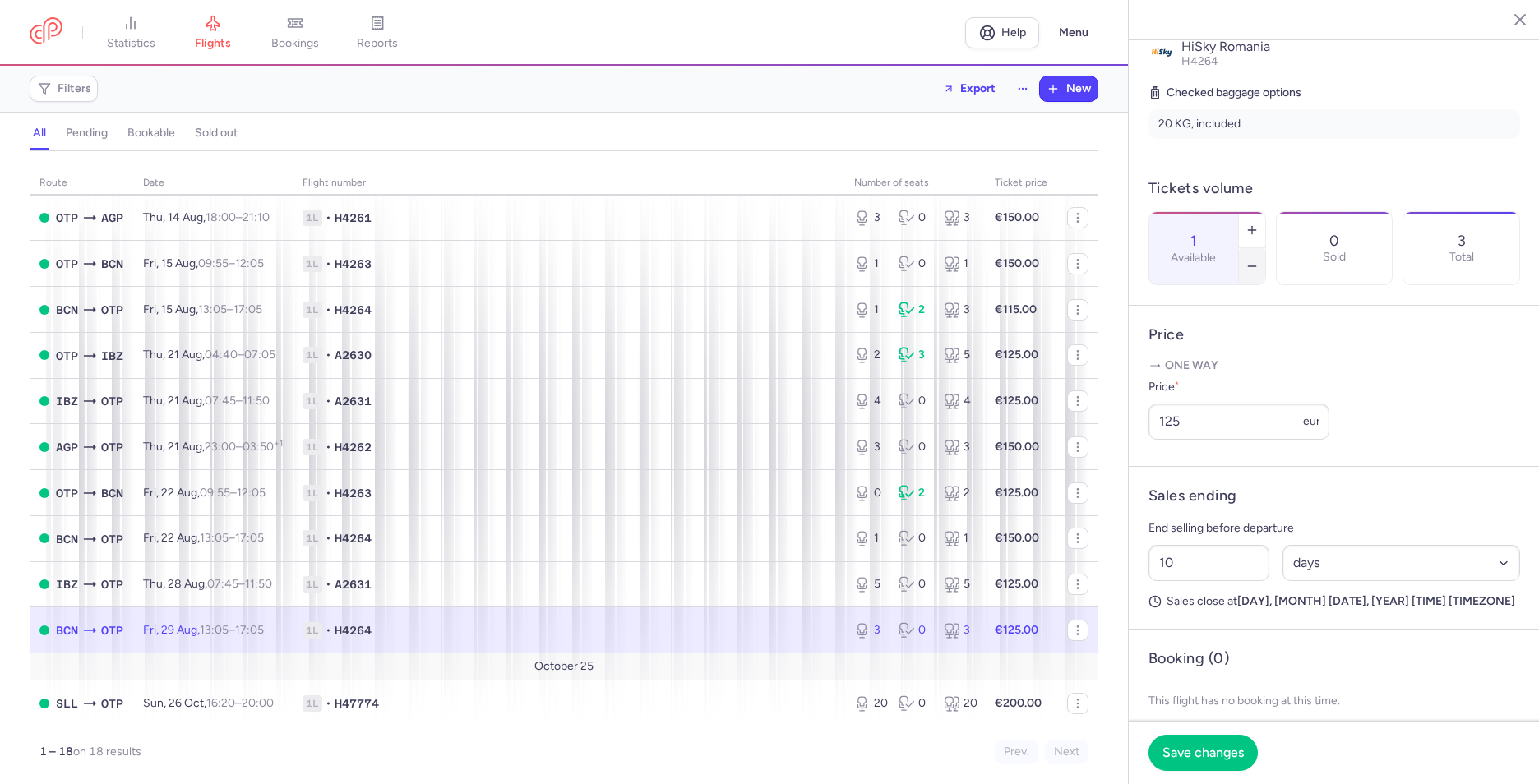 click at bounding box center (1252, 266) 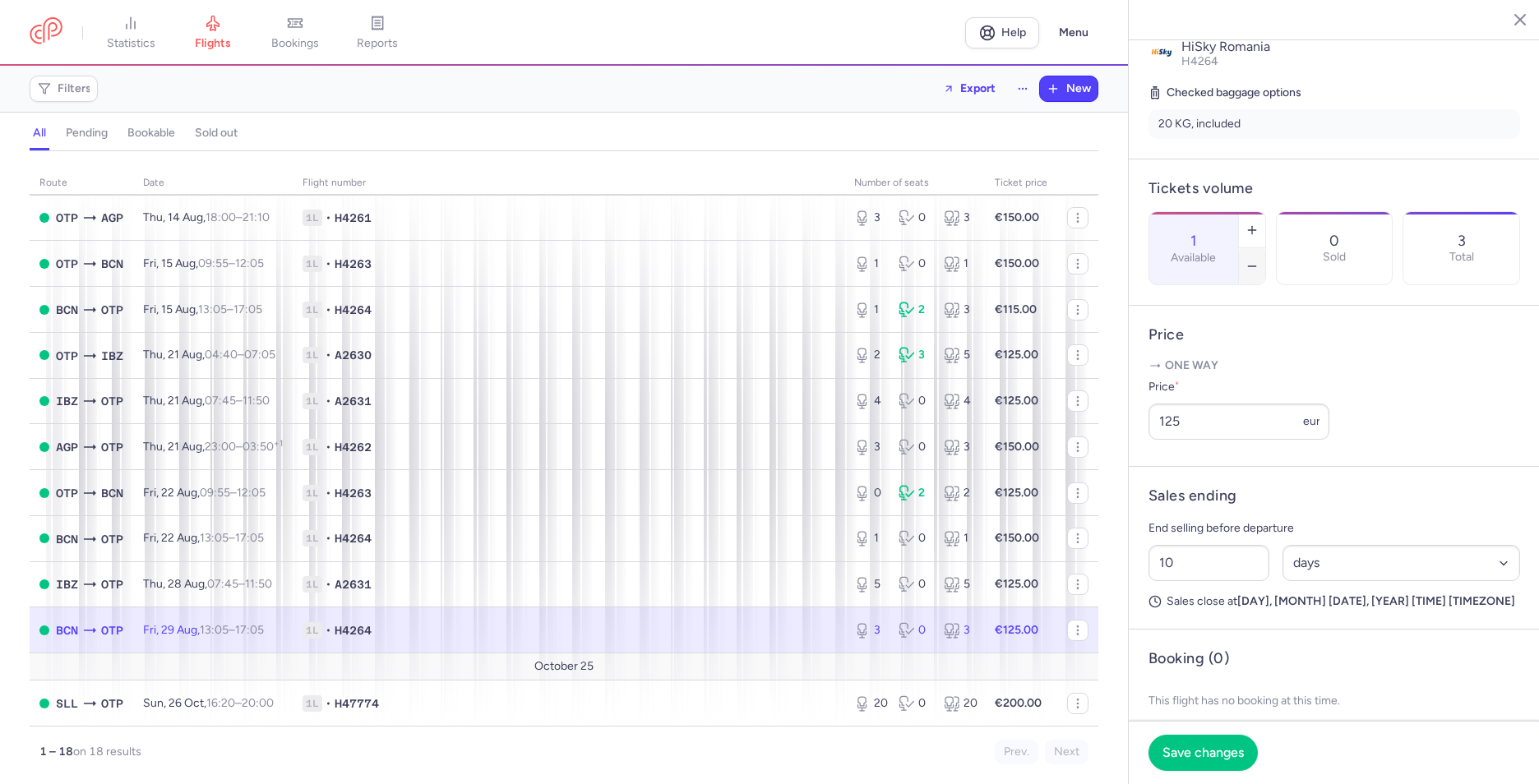 type on "0" 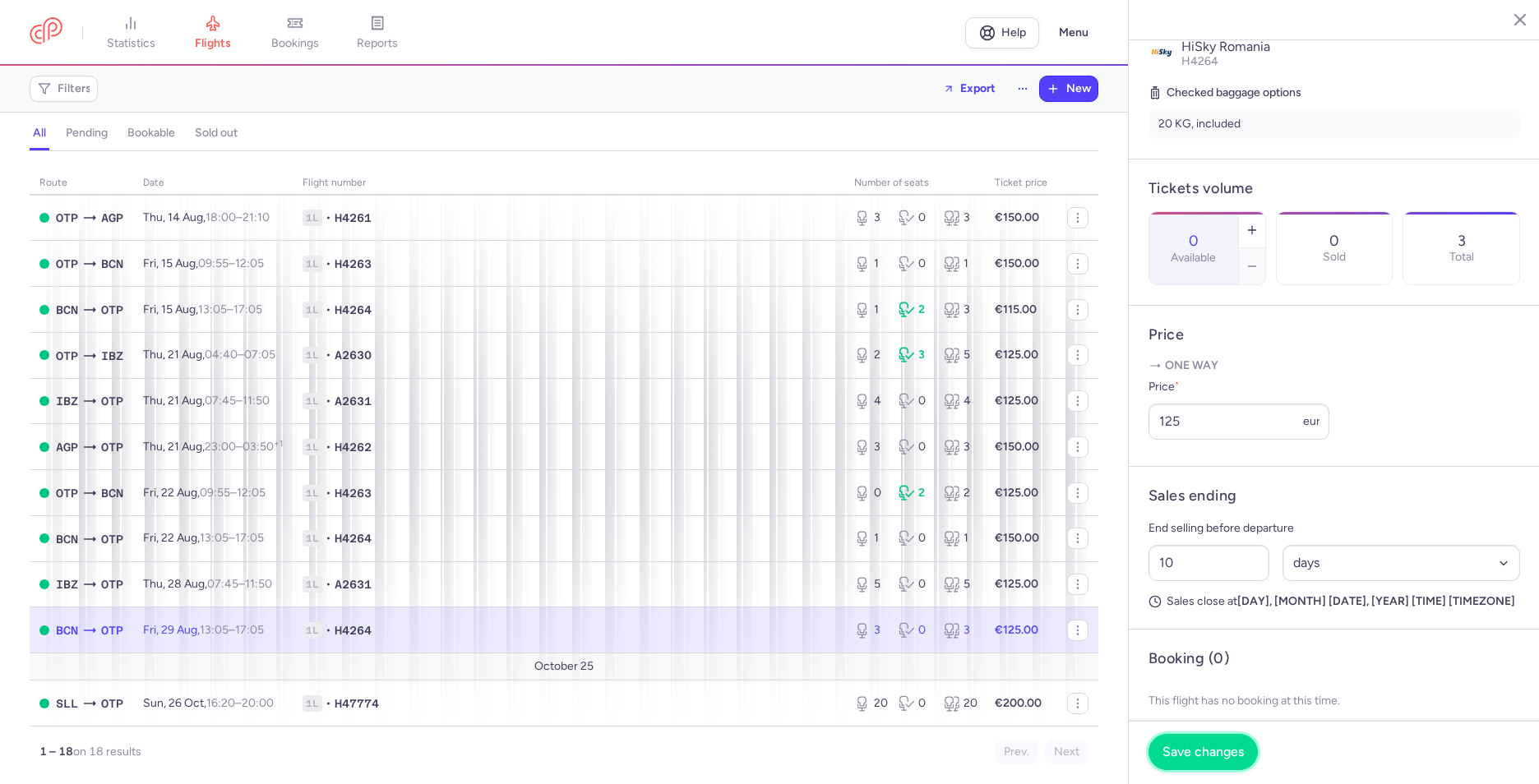 click on "Save changes" at bounding box center (1203, 752) 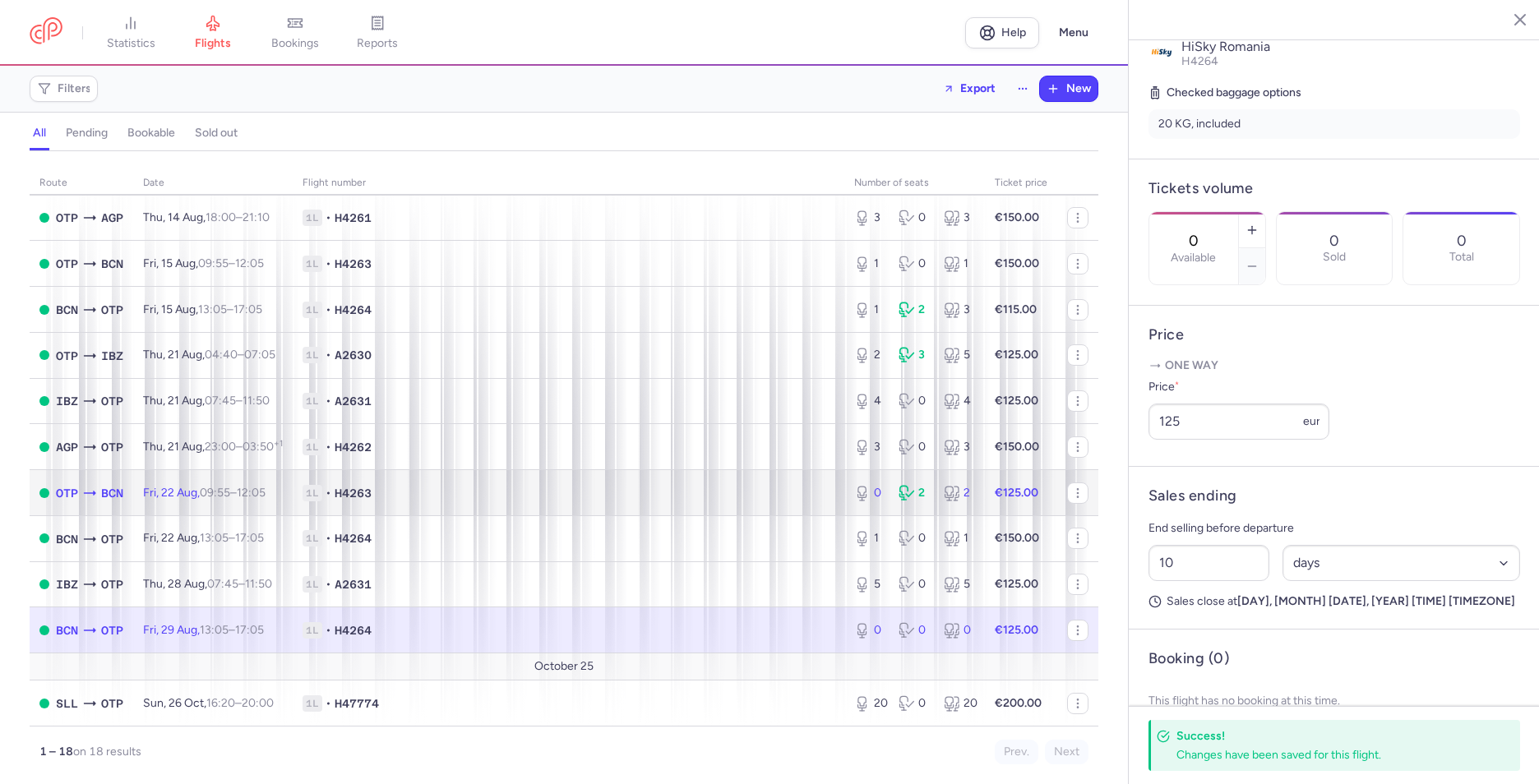 click on "1L • H4263" at bounding box center (568, 493) 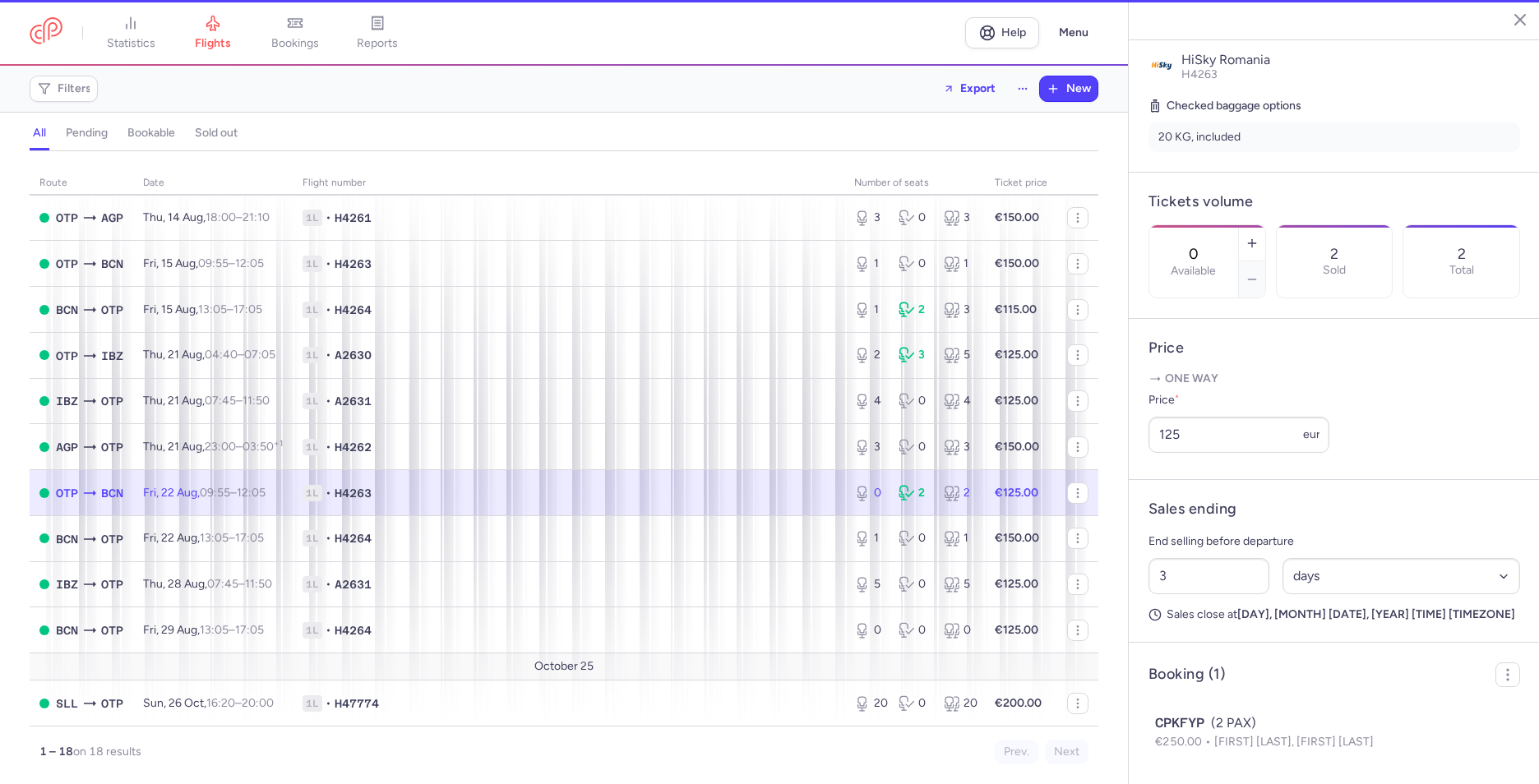 scroll, scrollTop: 362, scrollLeft: 0, axis: vertical 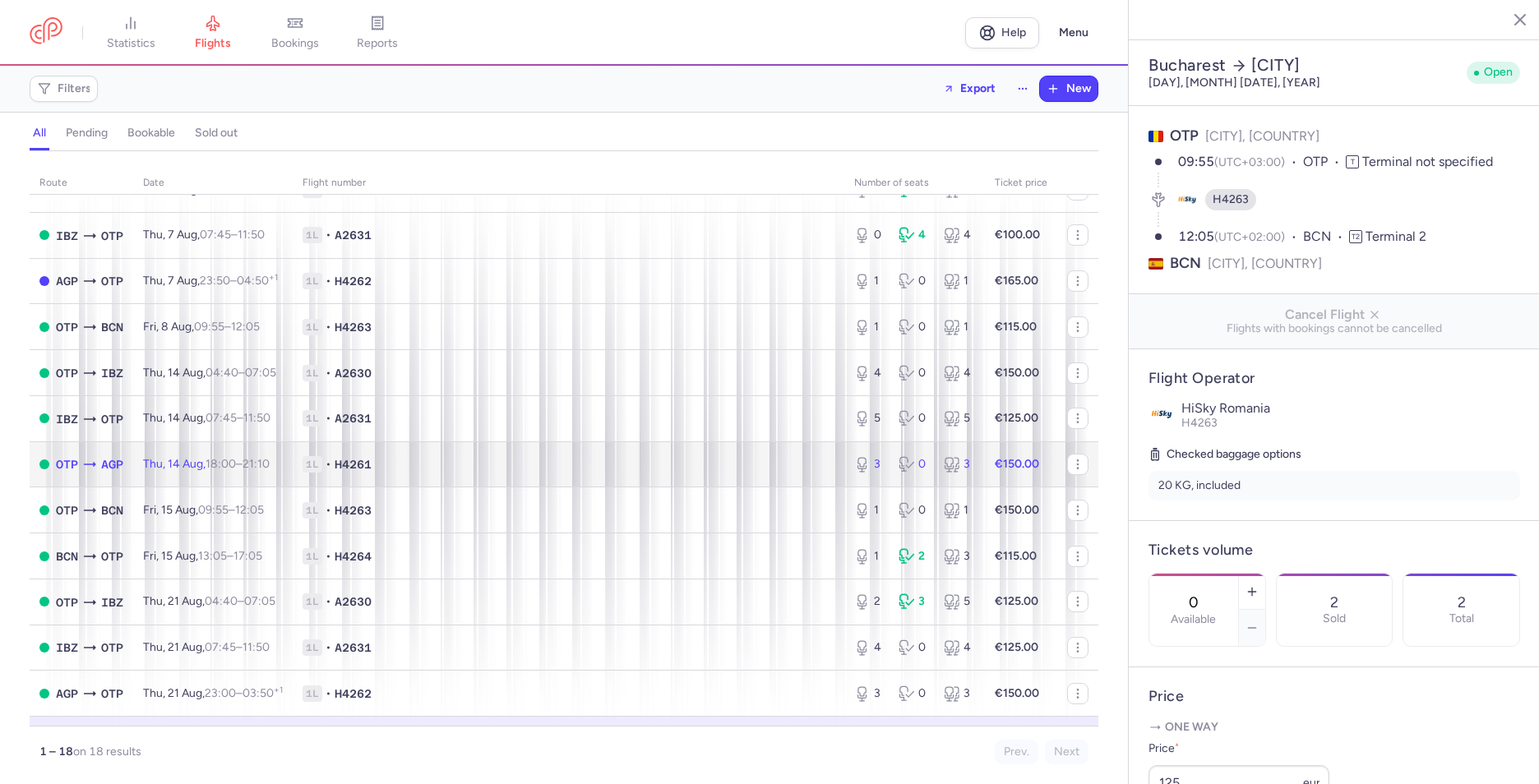 click on "3 0 3" at bounding box center (914, 464) 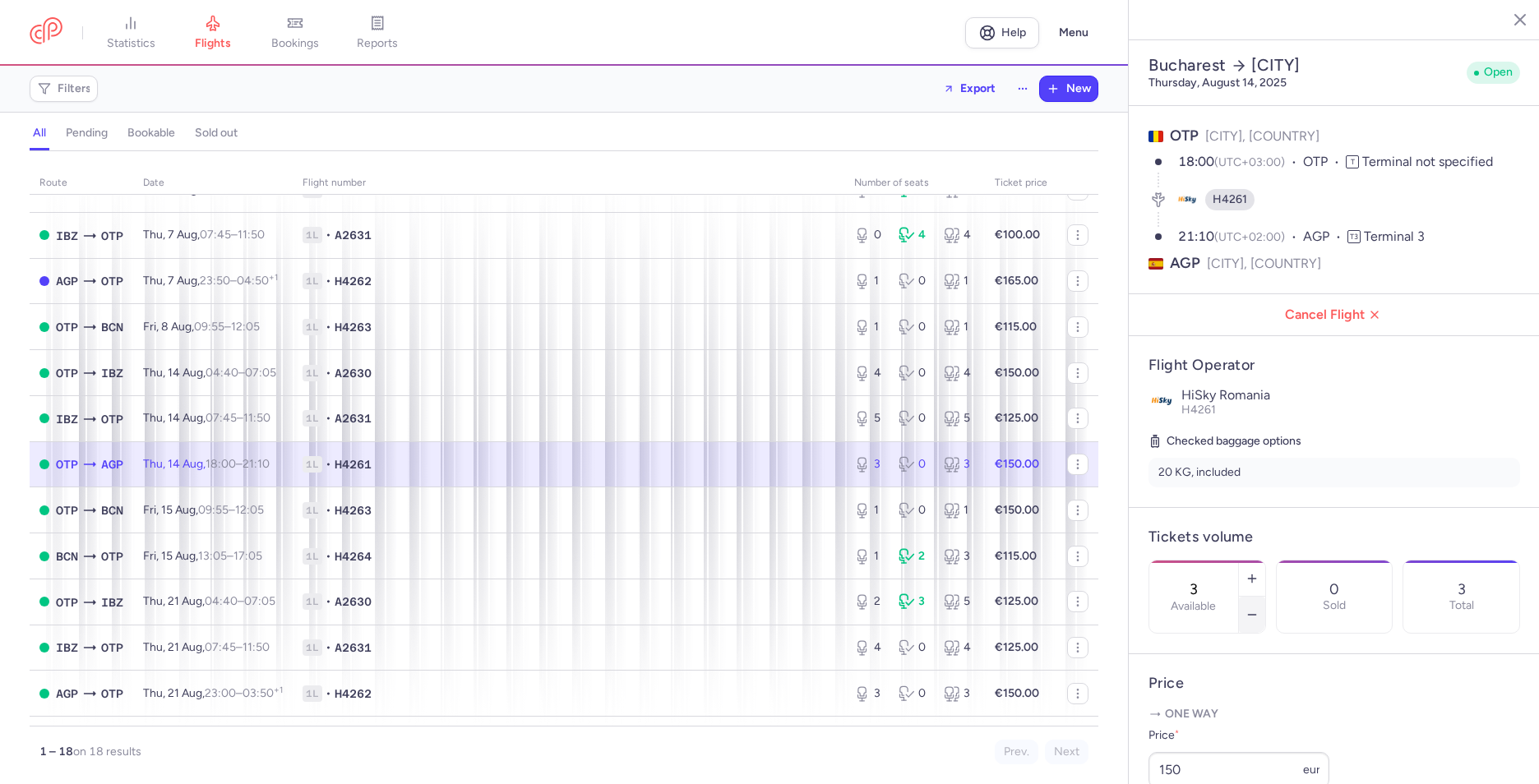 click 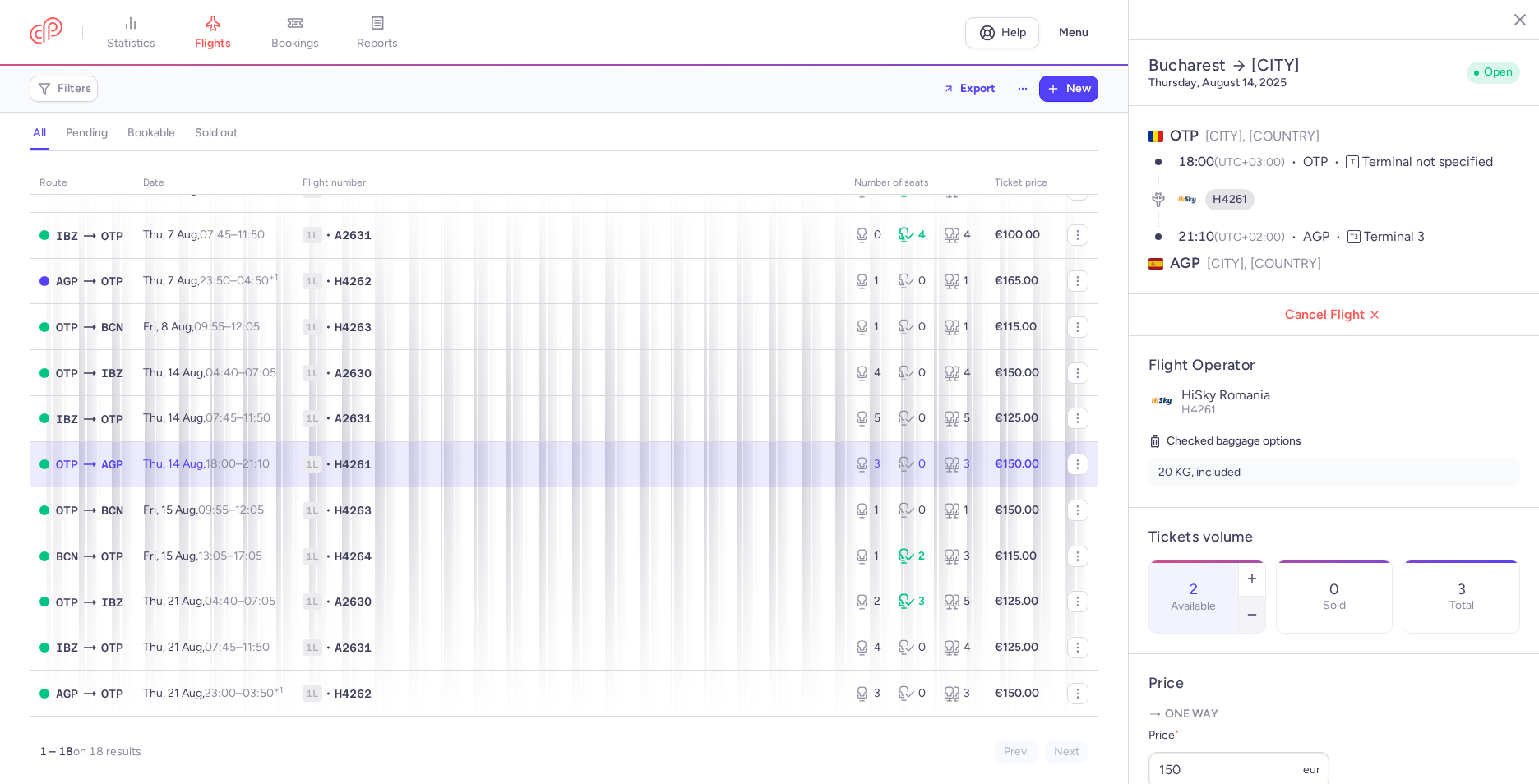 click 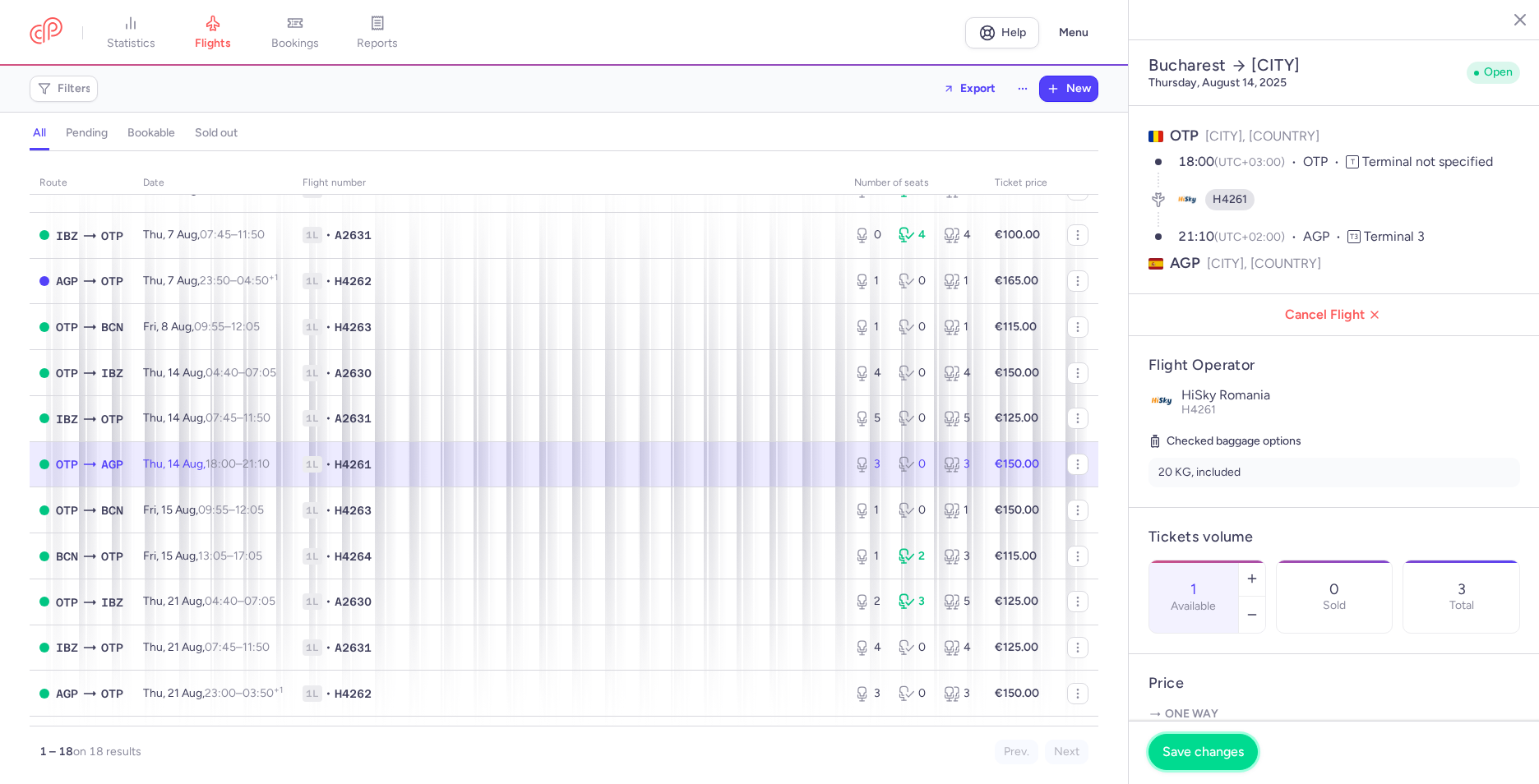 click on "Save changes" at bounding box center [1203, 752] 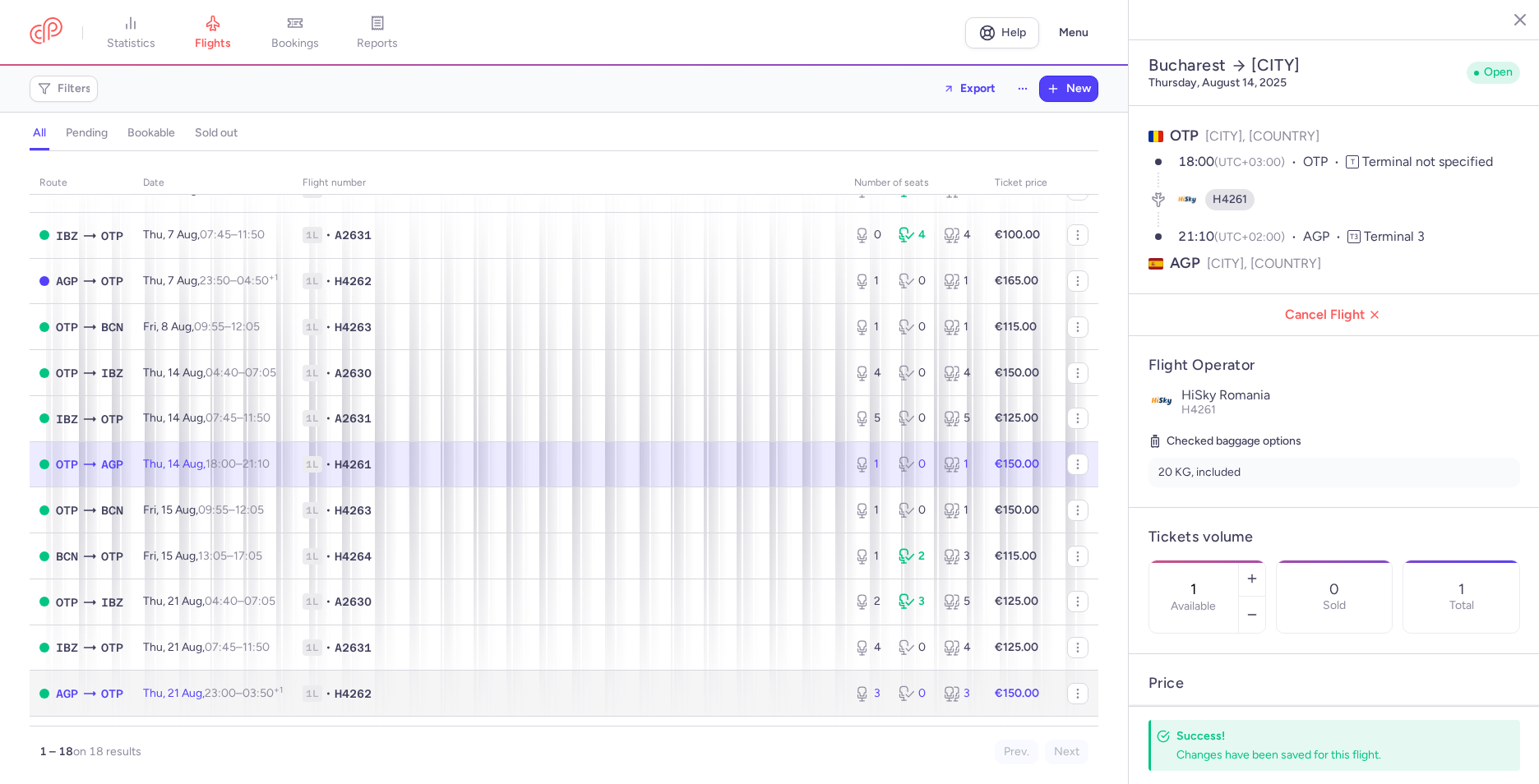 click on "AGP  OTP Thu, [DATE] Aug,  23:00  –  03:50  +1 1L • H4262 3 0 3 €150.00" at bounding box center (564, 694) 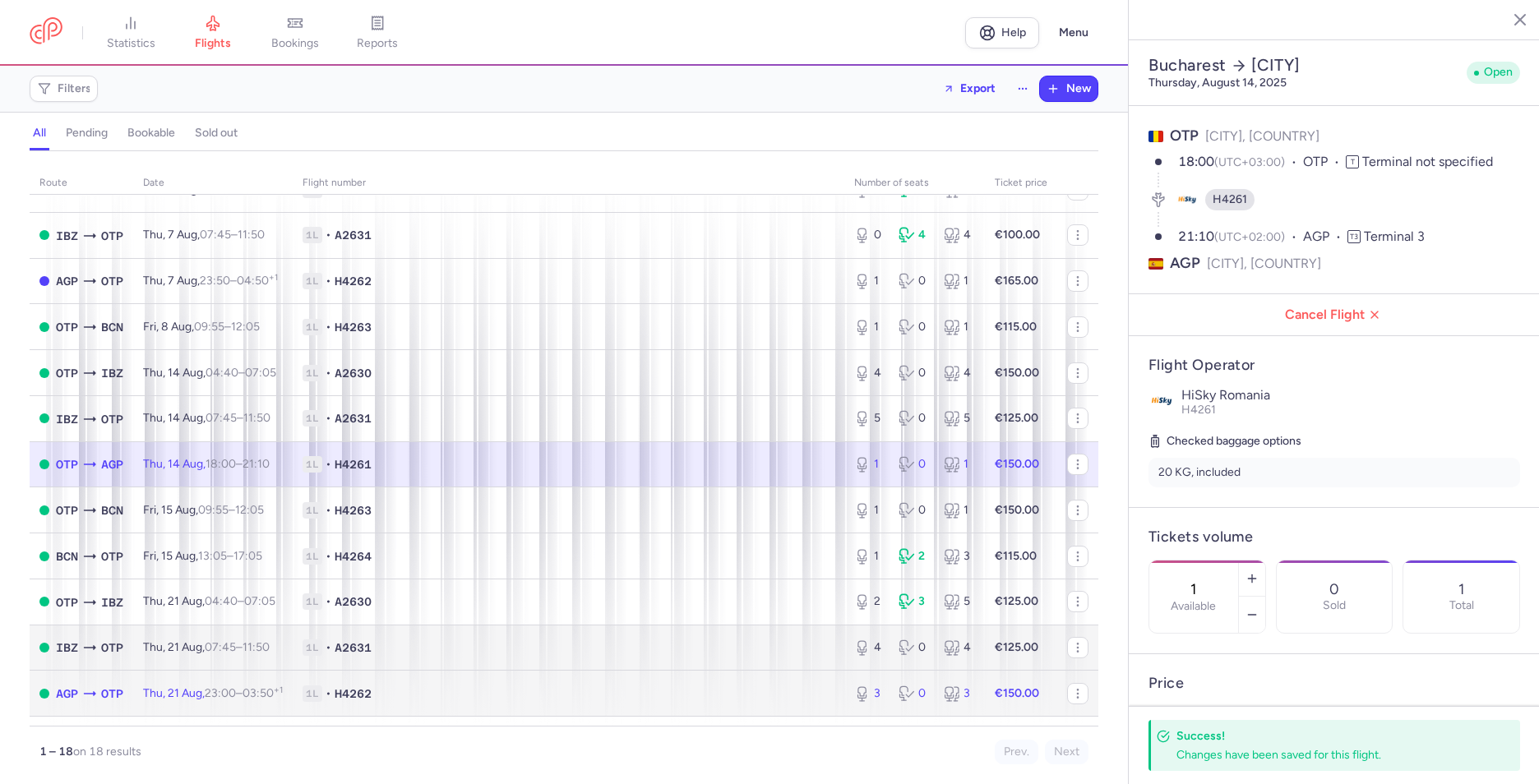 type on "3" 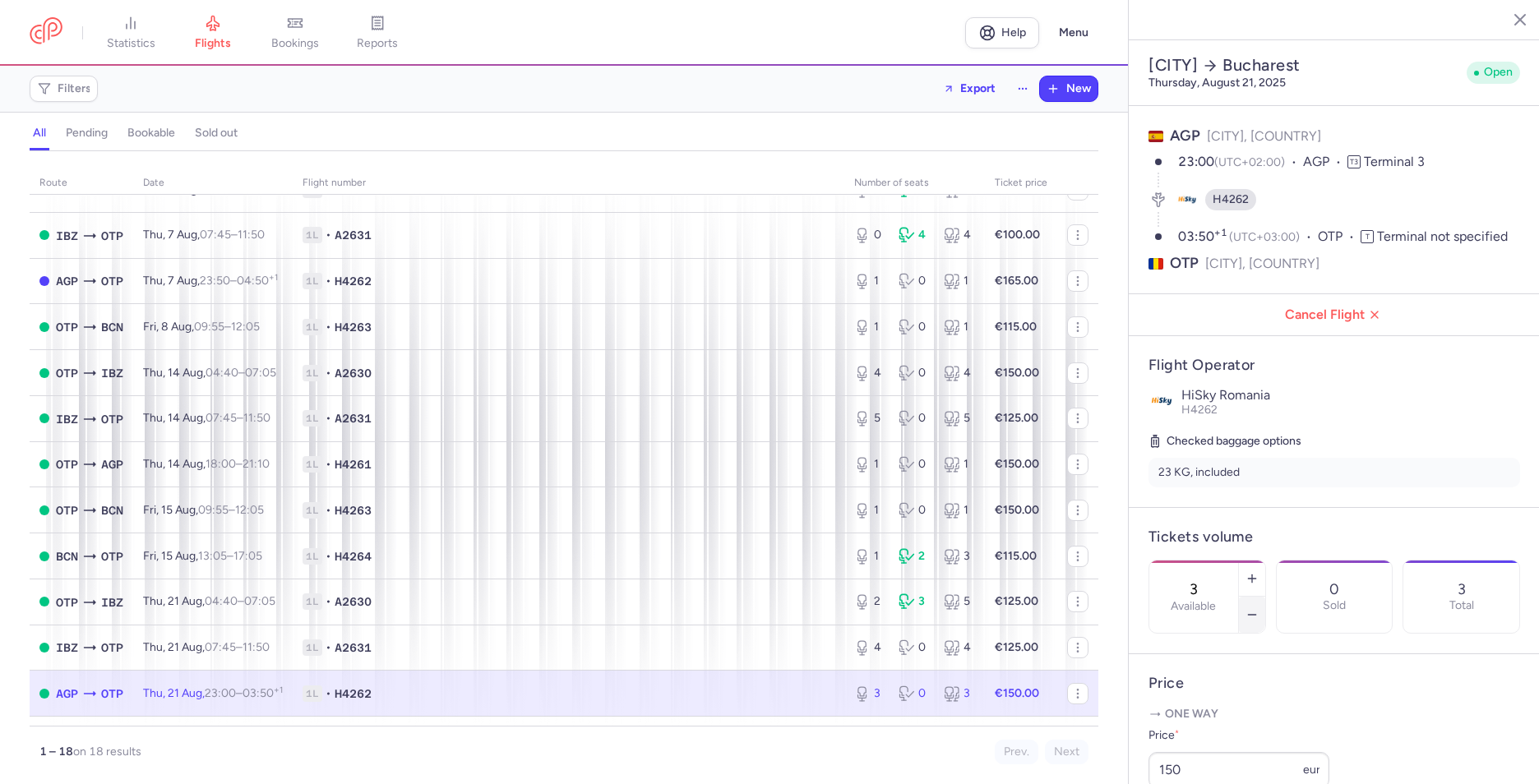 click 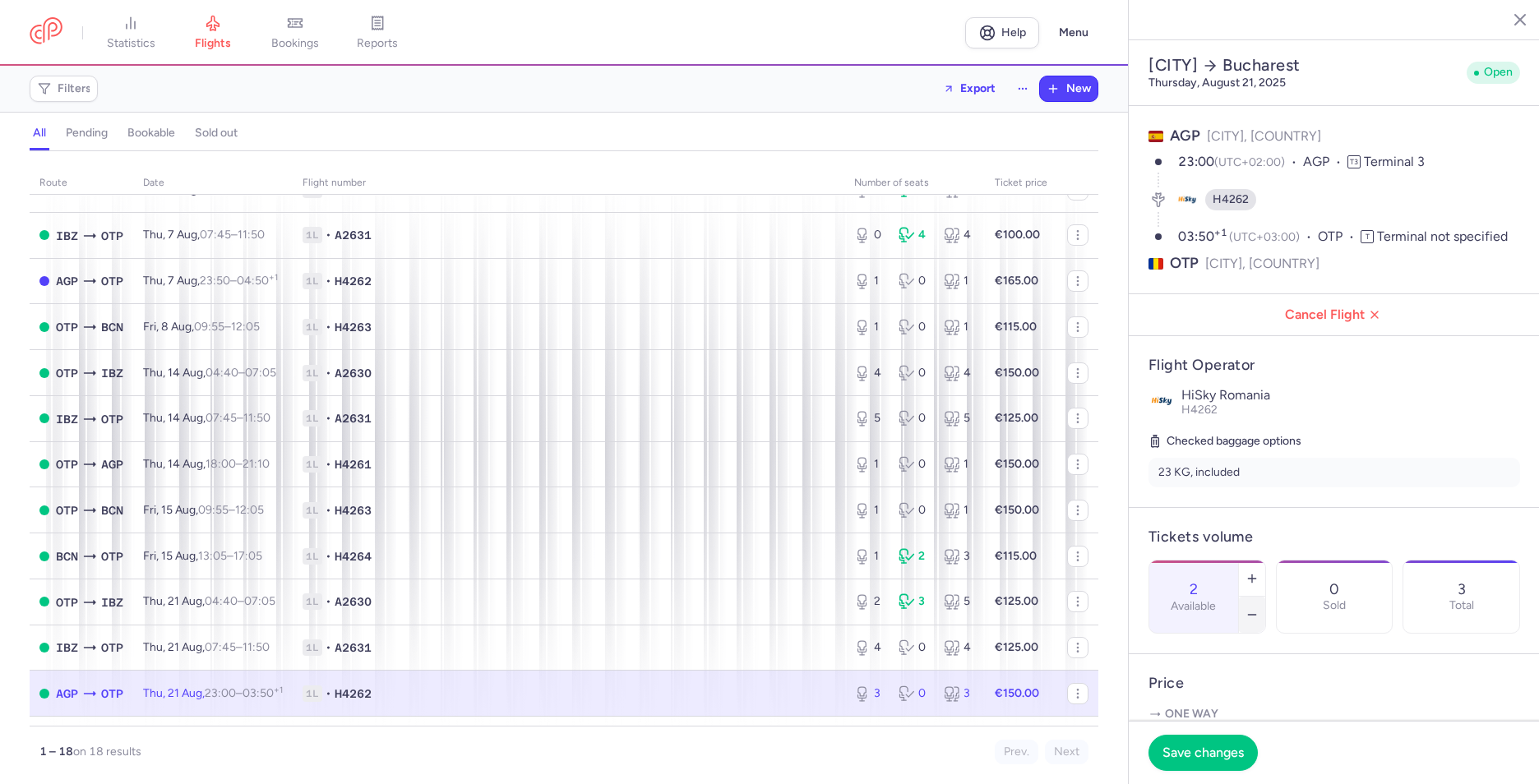 click 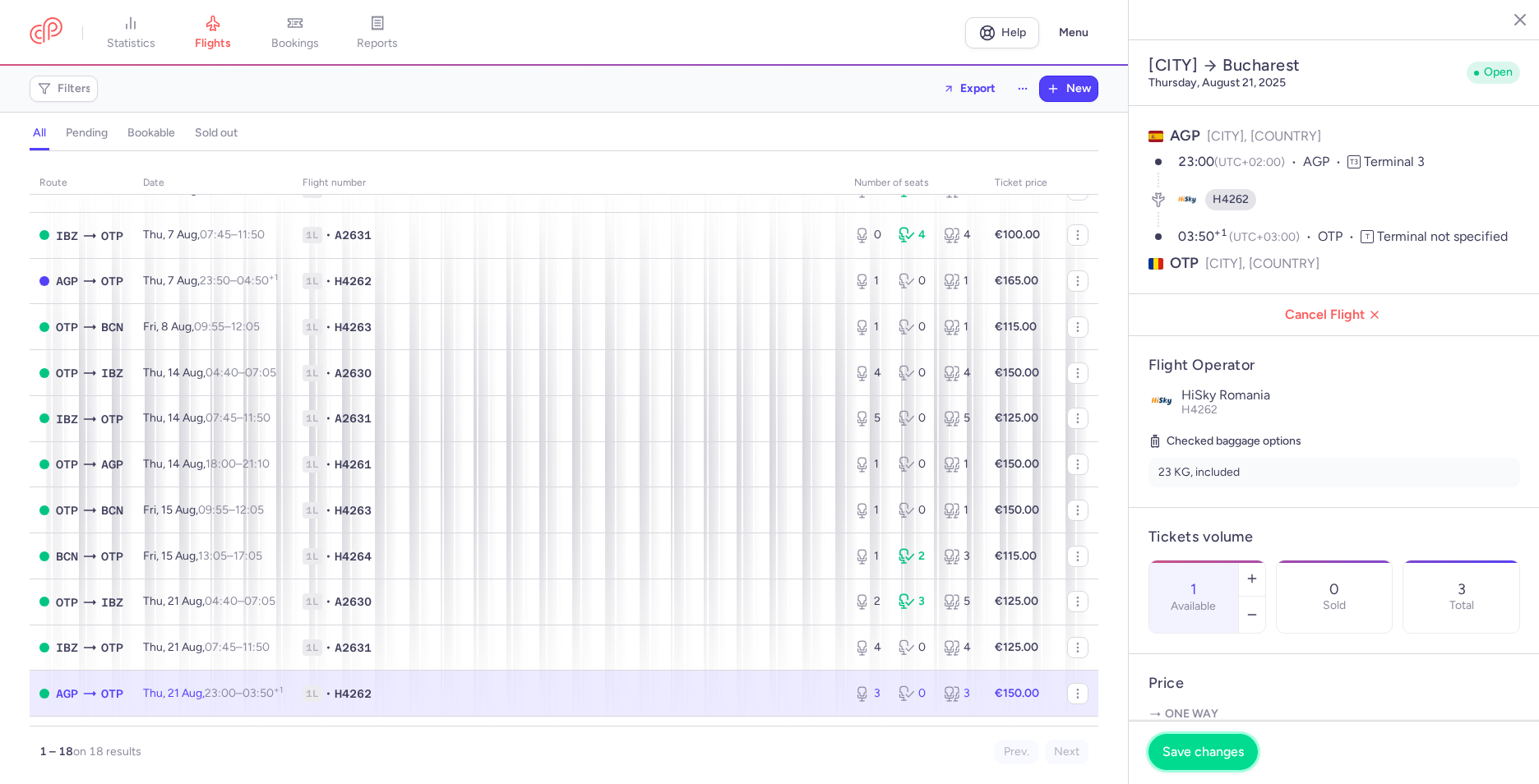 click on "Save changes" at bounding box center [1203, 752] 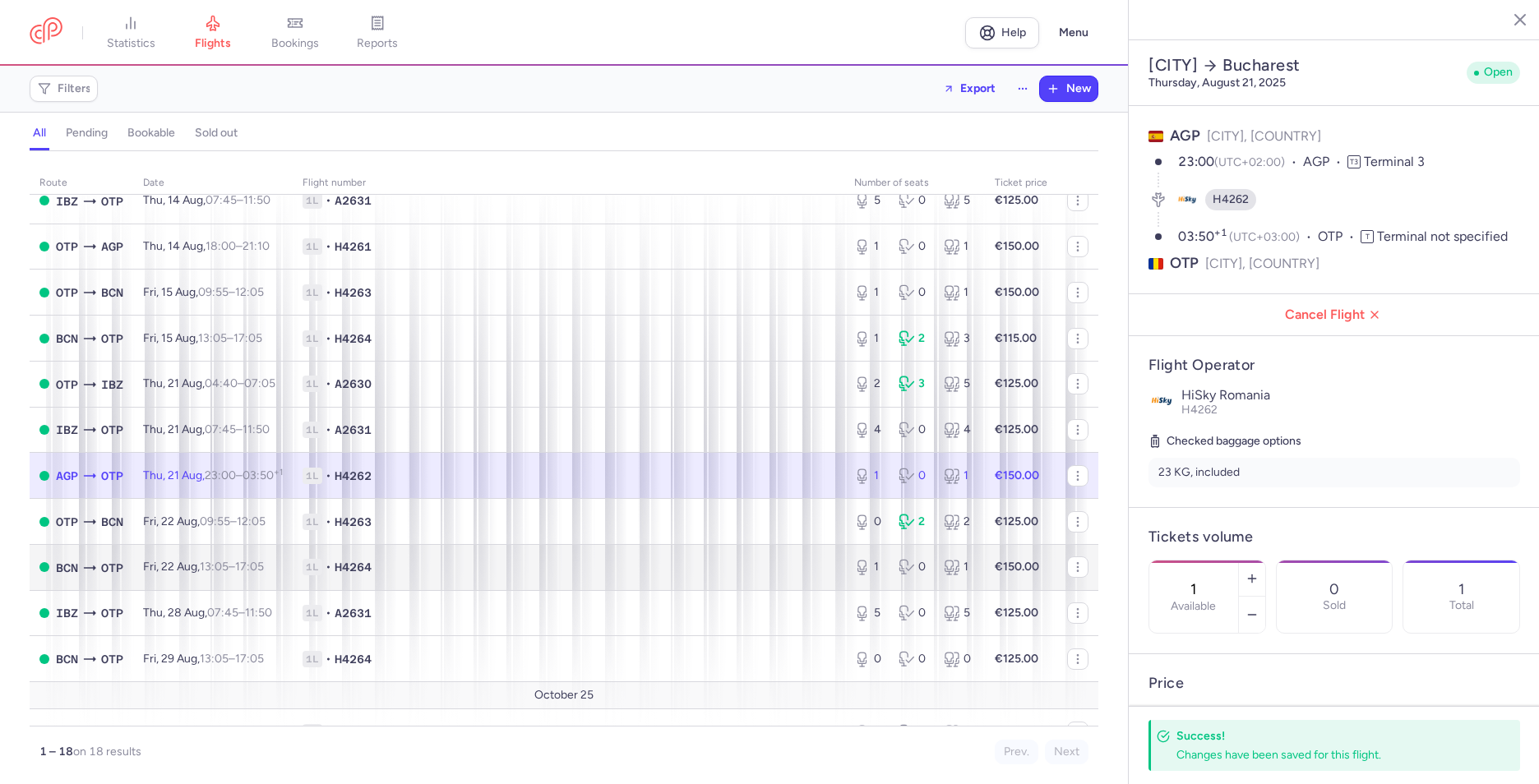 scroll, scrollTop: 348, scrollLeft: 0, axis: vertical 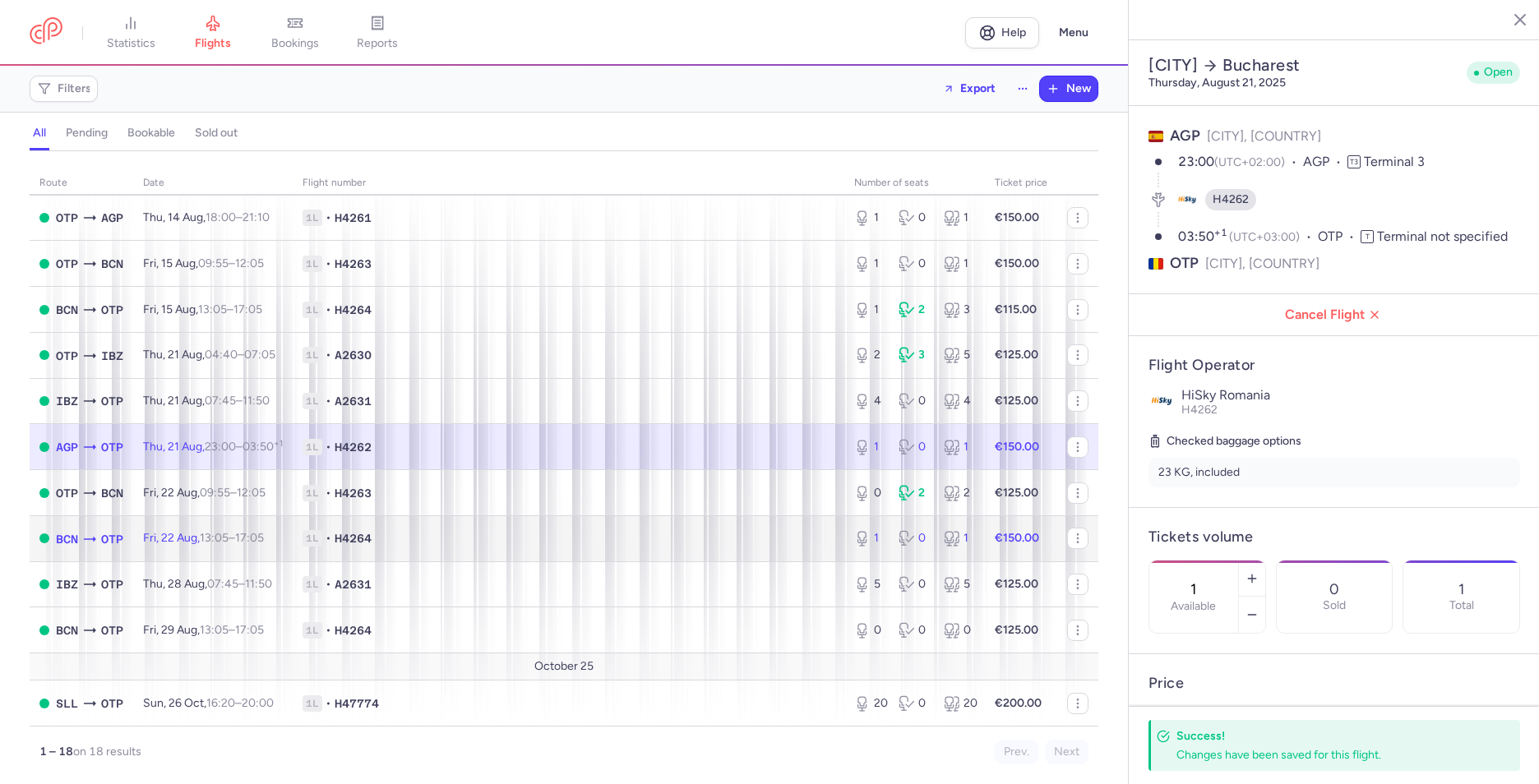 click on "H4264" at bounding box center [353, 538] 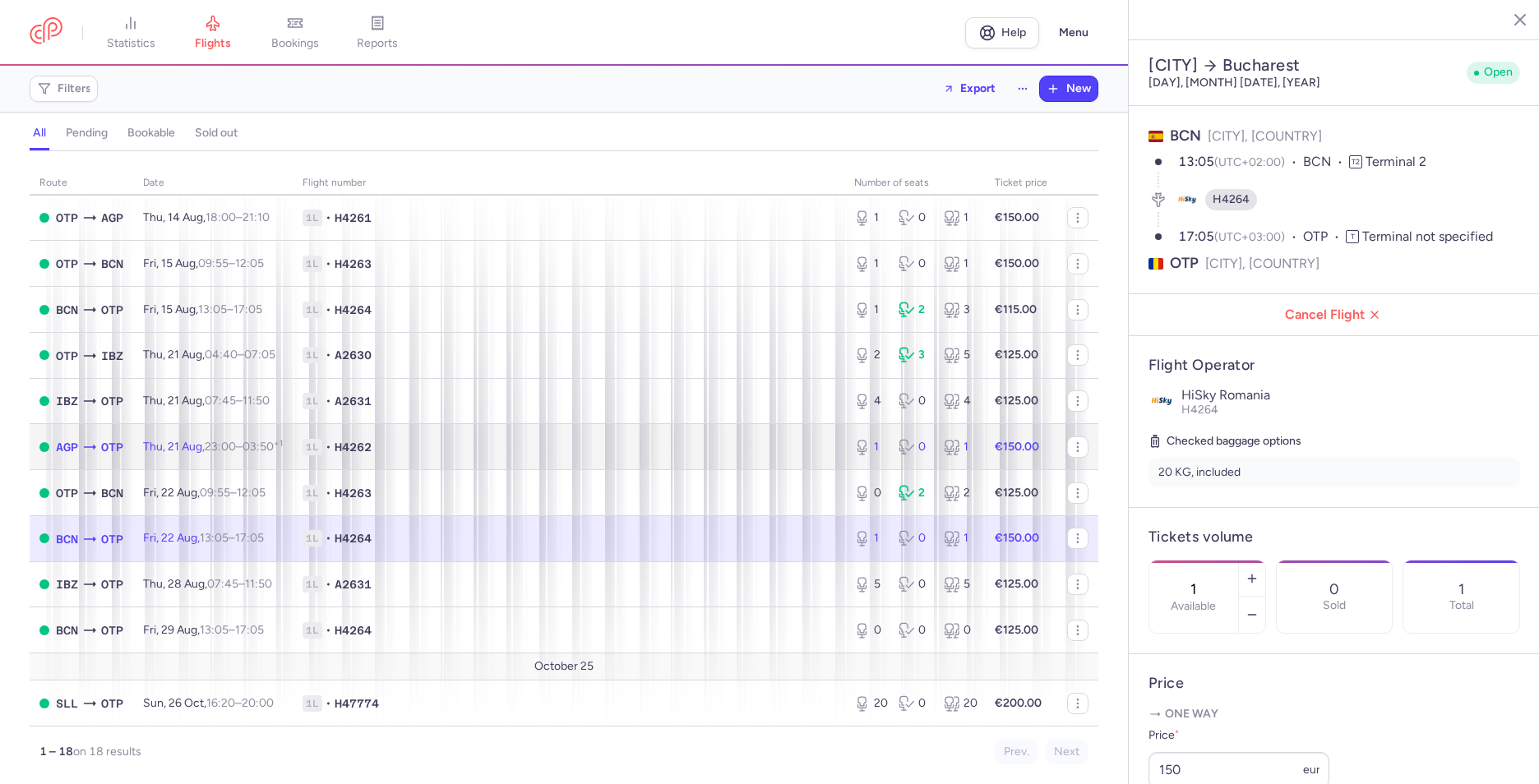 click on "Thu, [DATE] Aug,  23:00  –  03:50  +1" at bounding box center (213, 447) 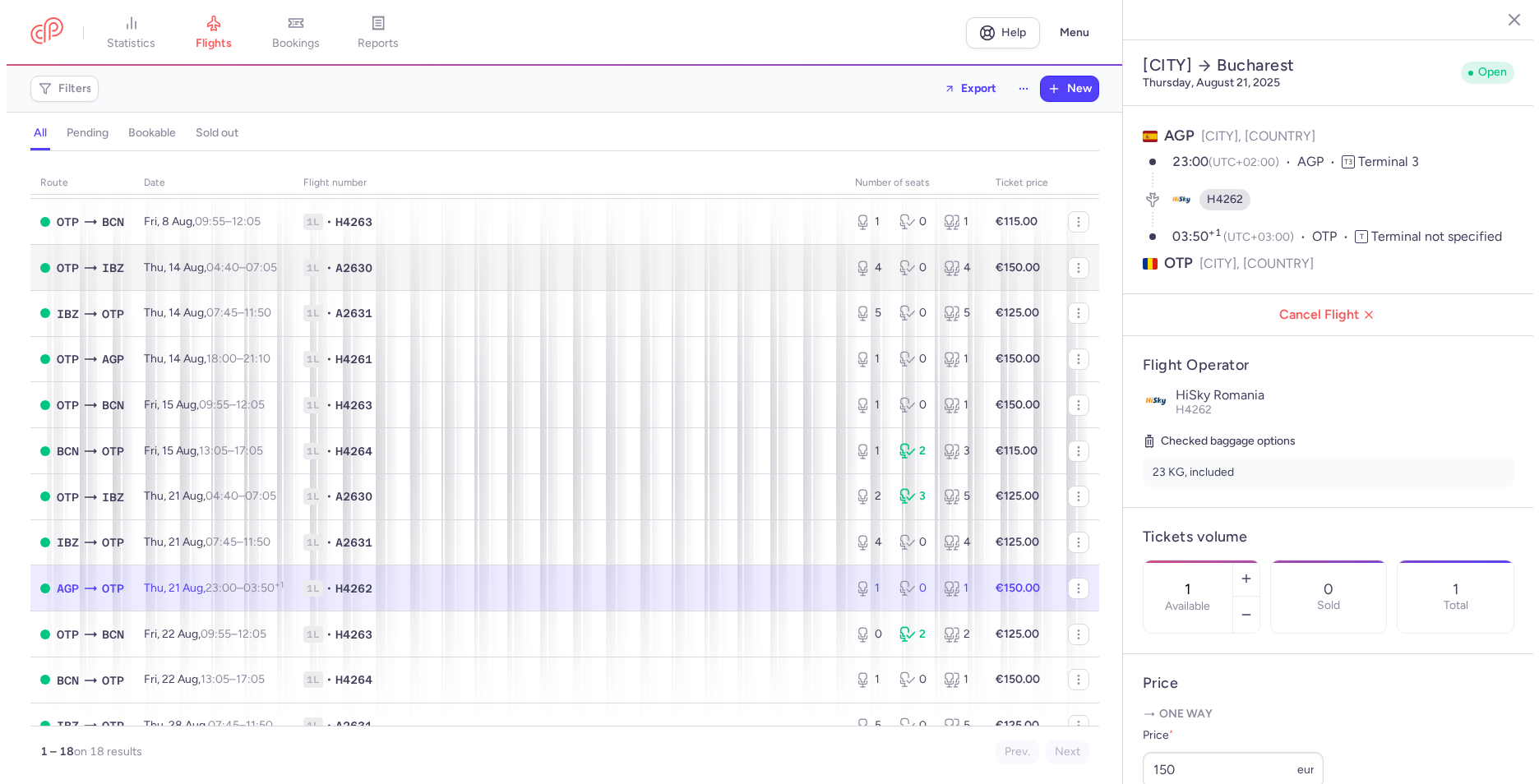 scroll, scrollTop: 348, scrollLeft: 0, axis: vertical 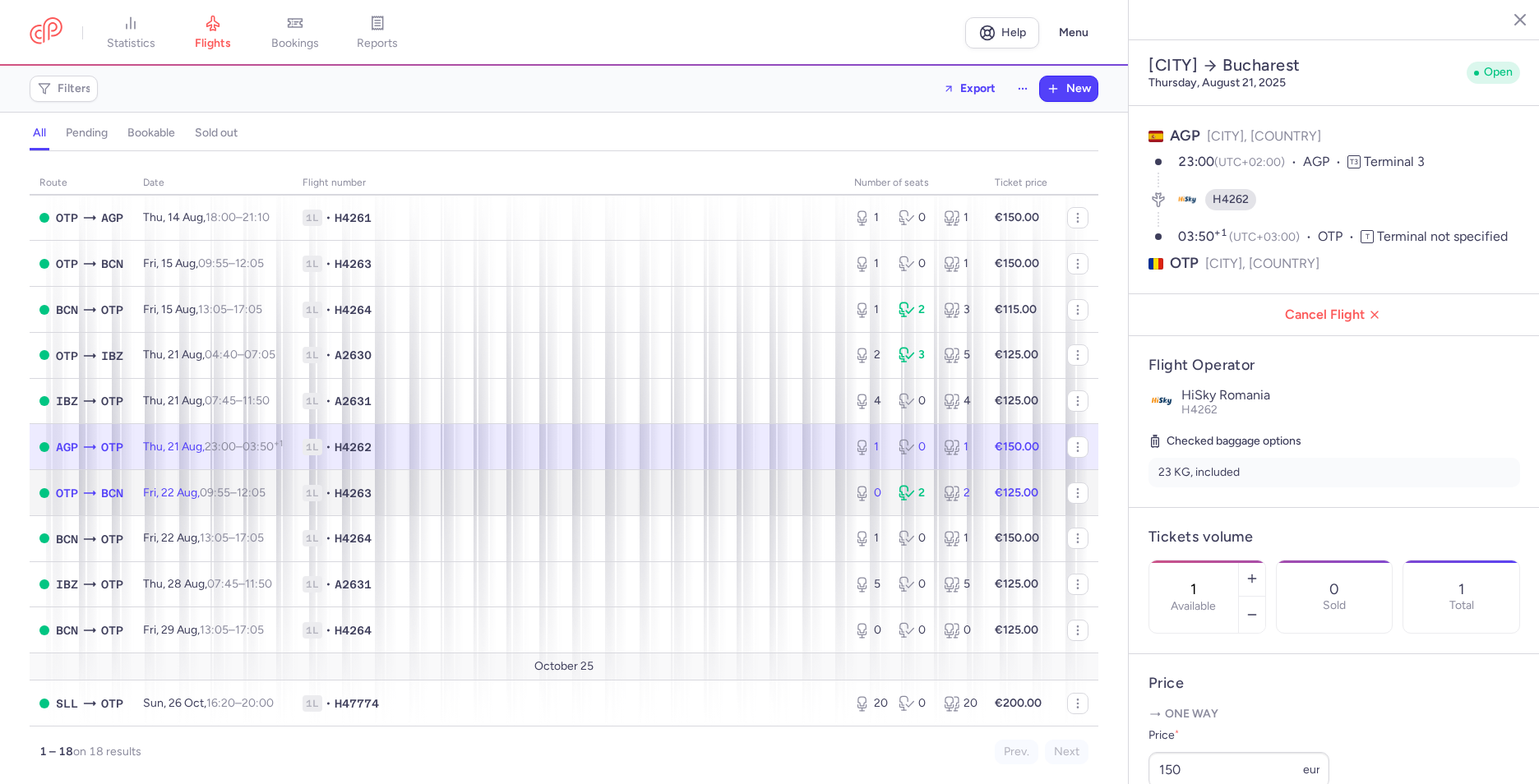 click on "0 2 2" at bounding box center (914, 493) 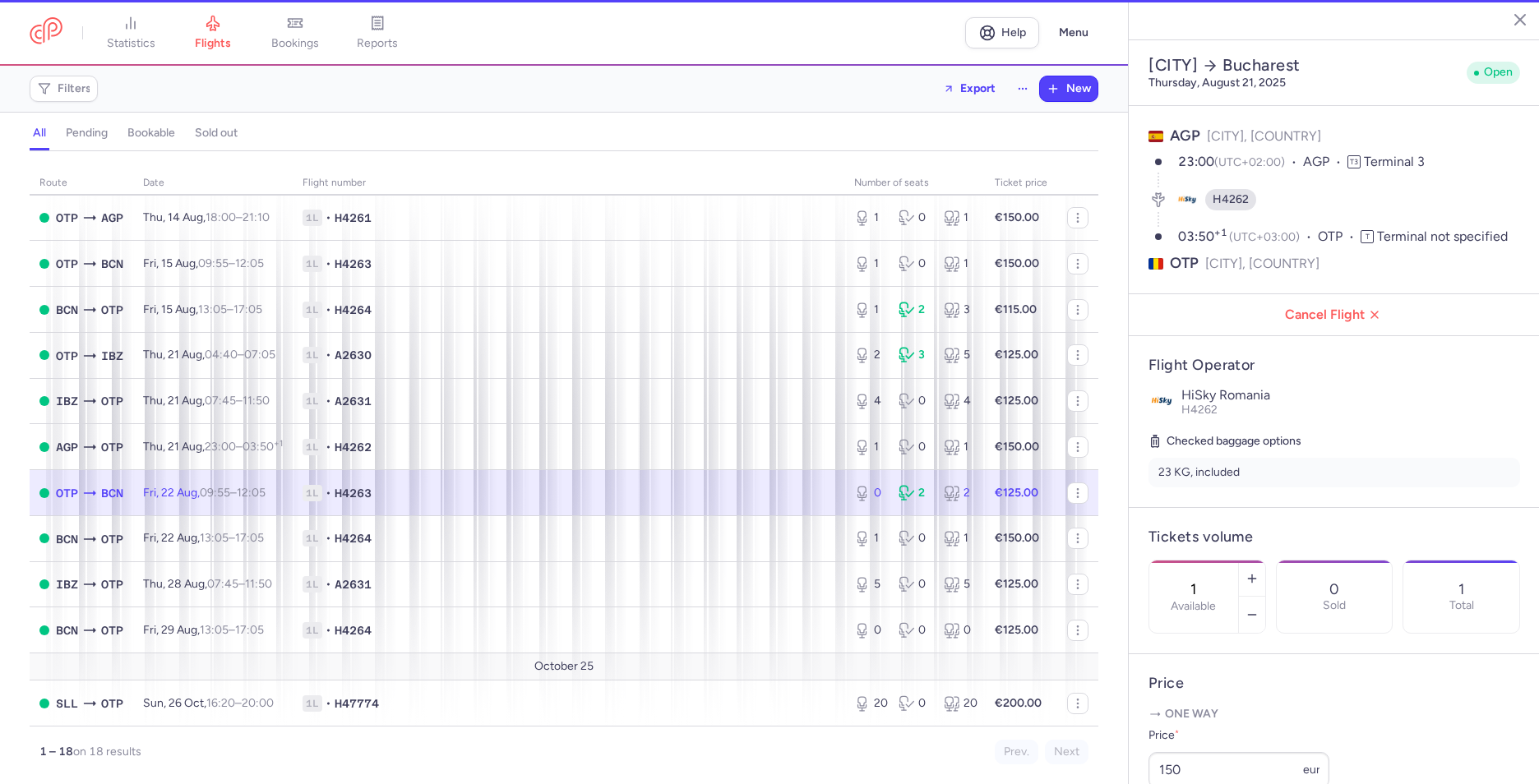 type on "0" 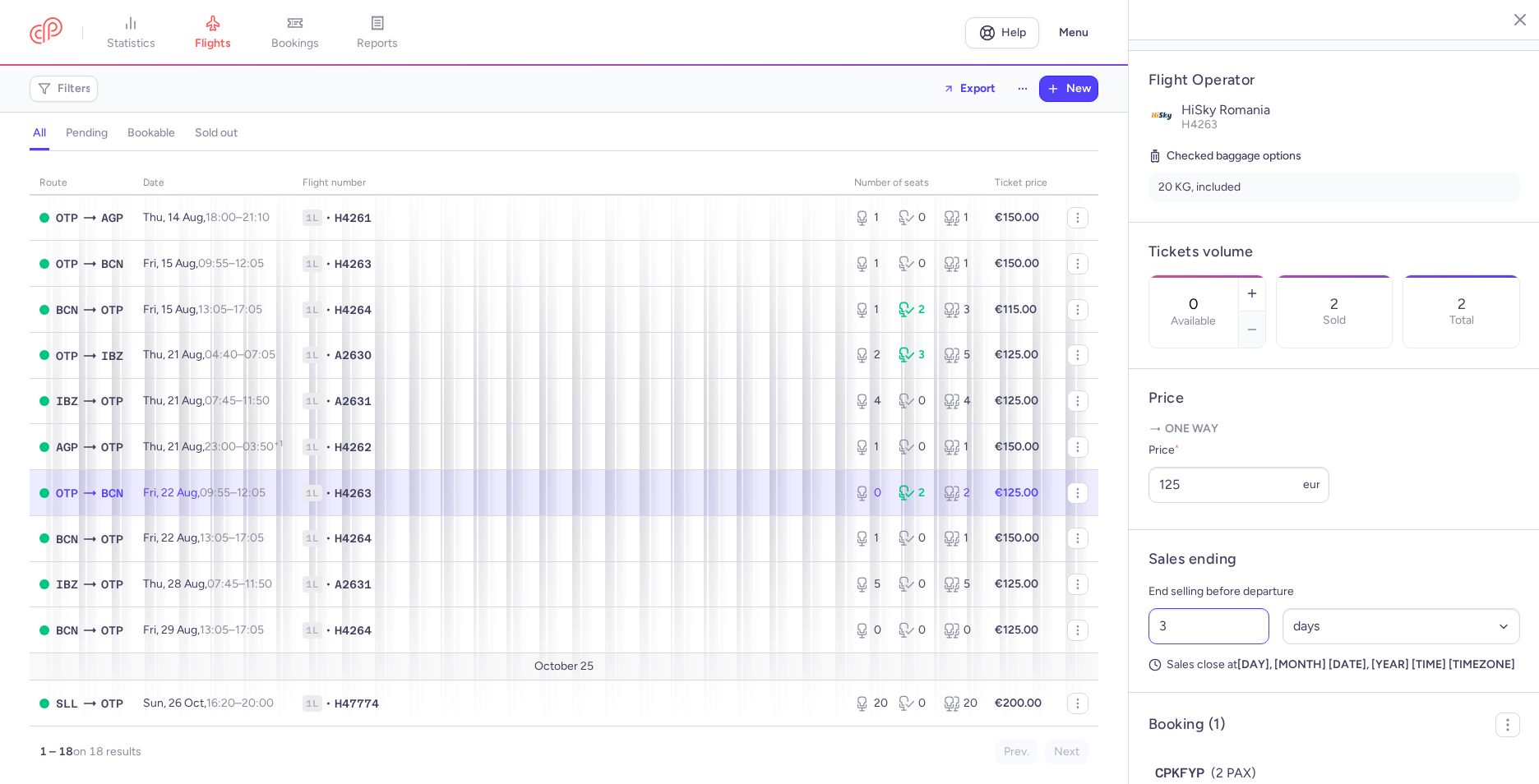 scroll, scrollTop: 392, scrollLeft: 0, axis: vertical 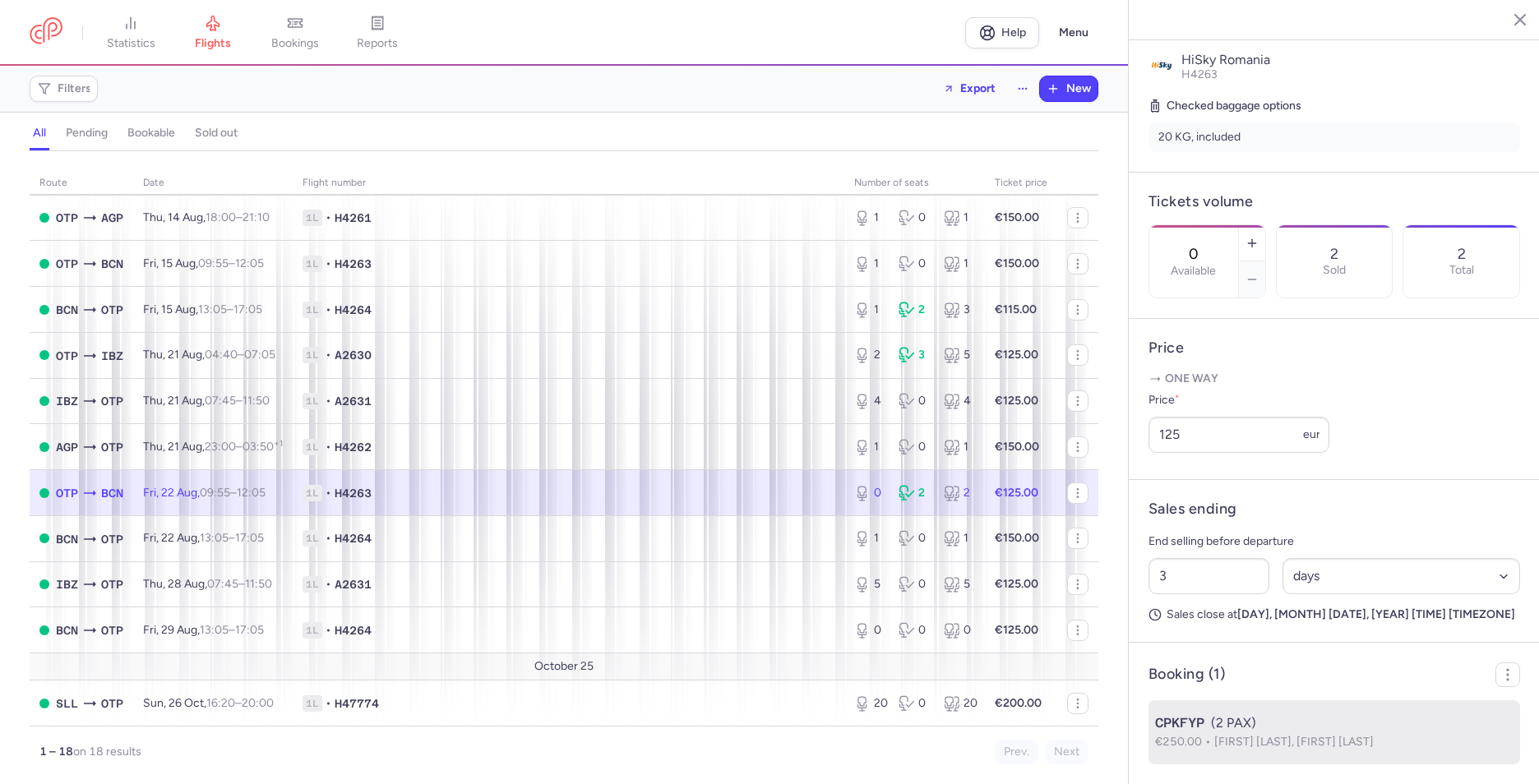 drag, startPoint x: 1208, startPoint y: 717, endPoint x: 1158, endPoint y: 720, distance: 50.089919 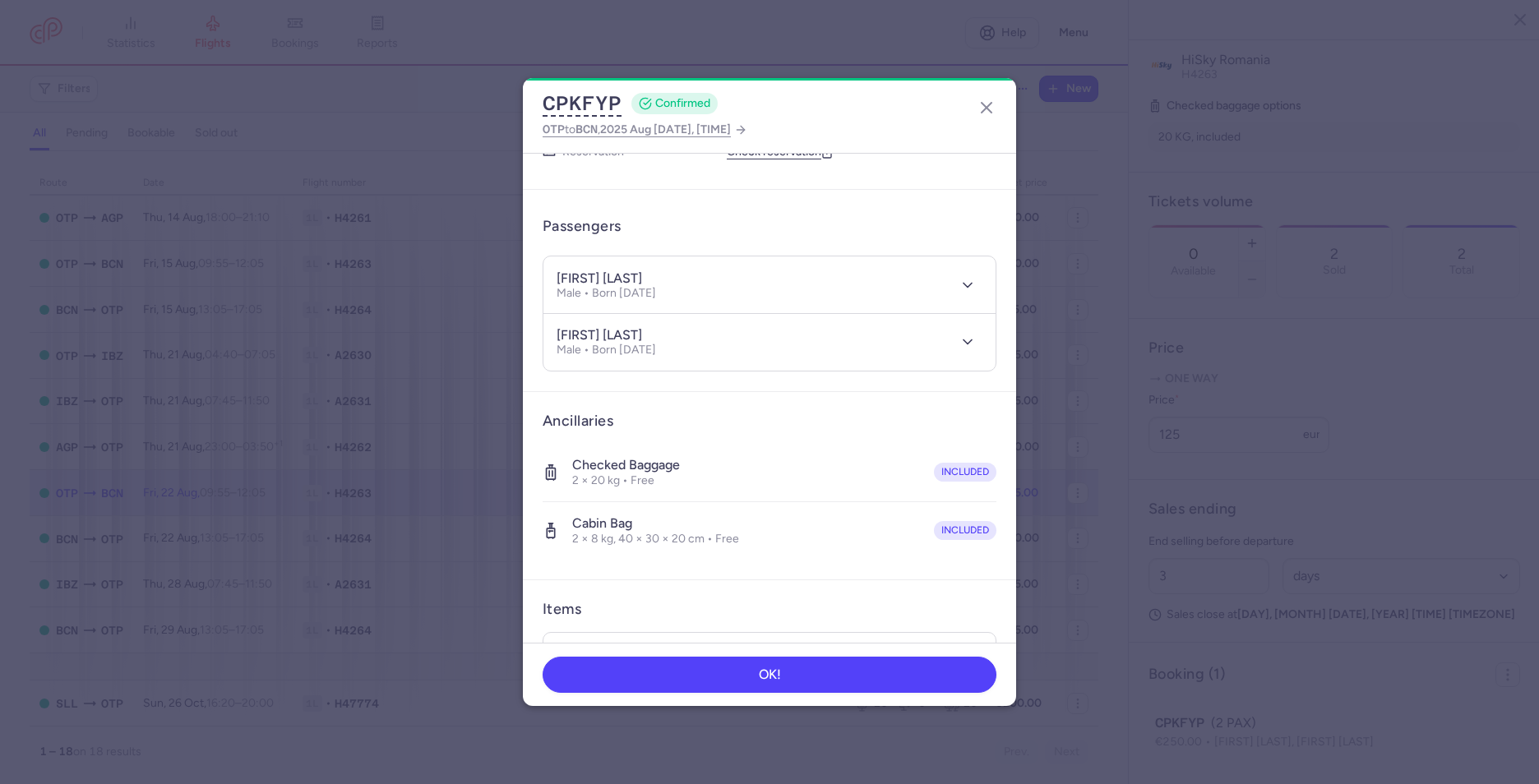 scroll, scrollTop: 0, scrollLeft: 0, axis: both 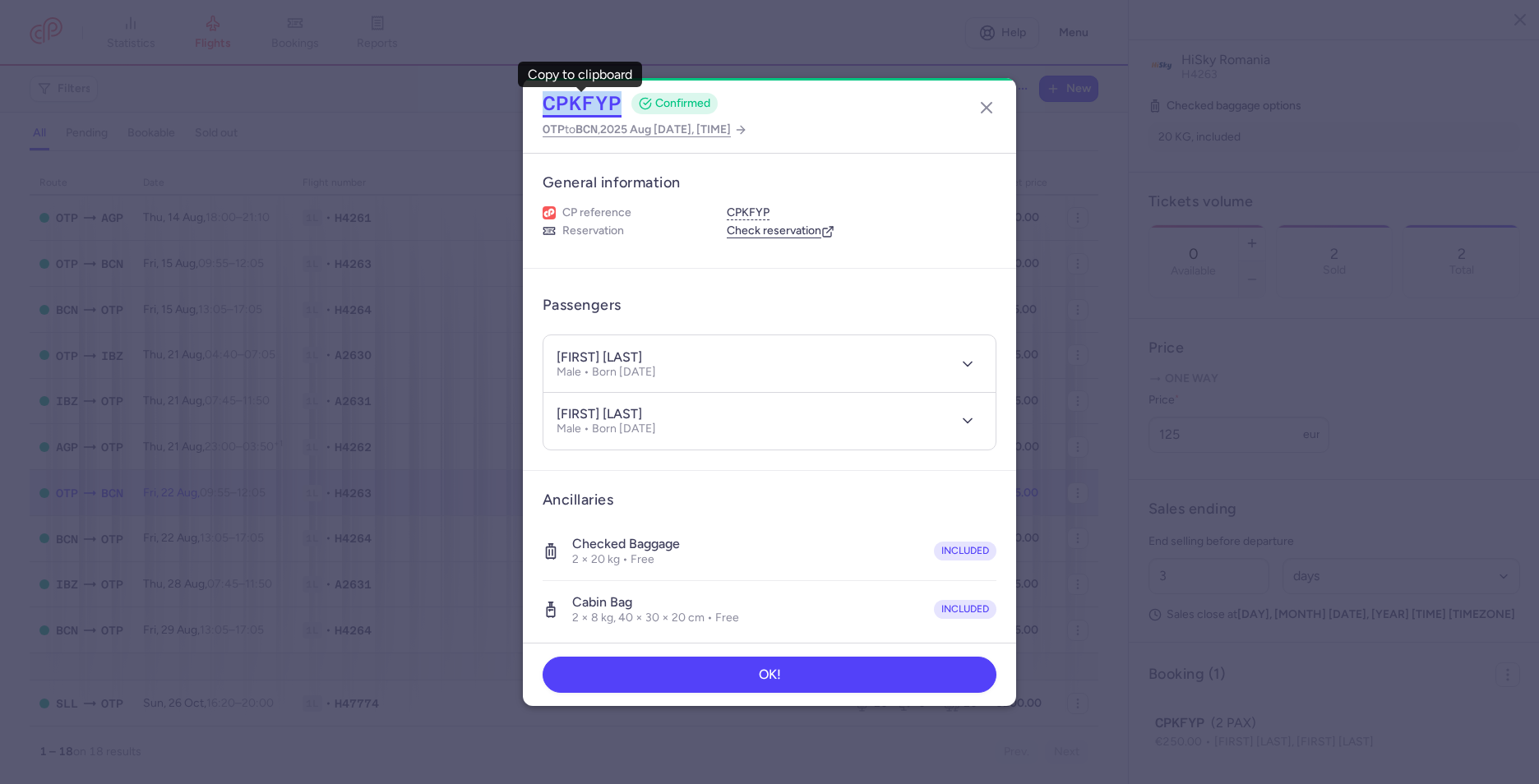 drag, startPoint x: 623, startPoint y: 104, endPoint x: 543, endPoint y: 106, distance: 80.024996 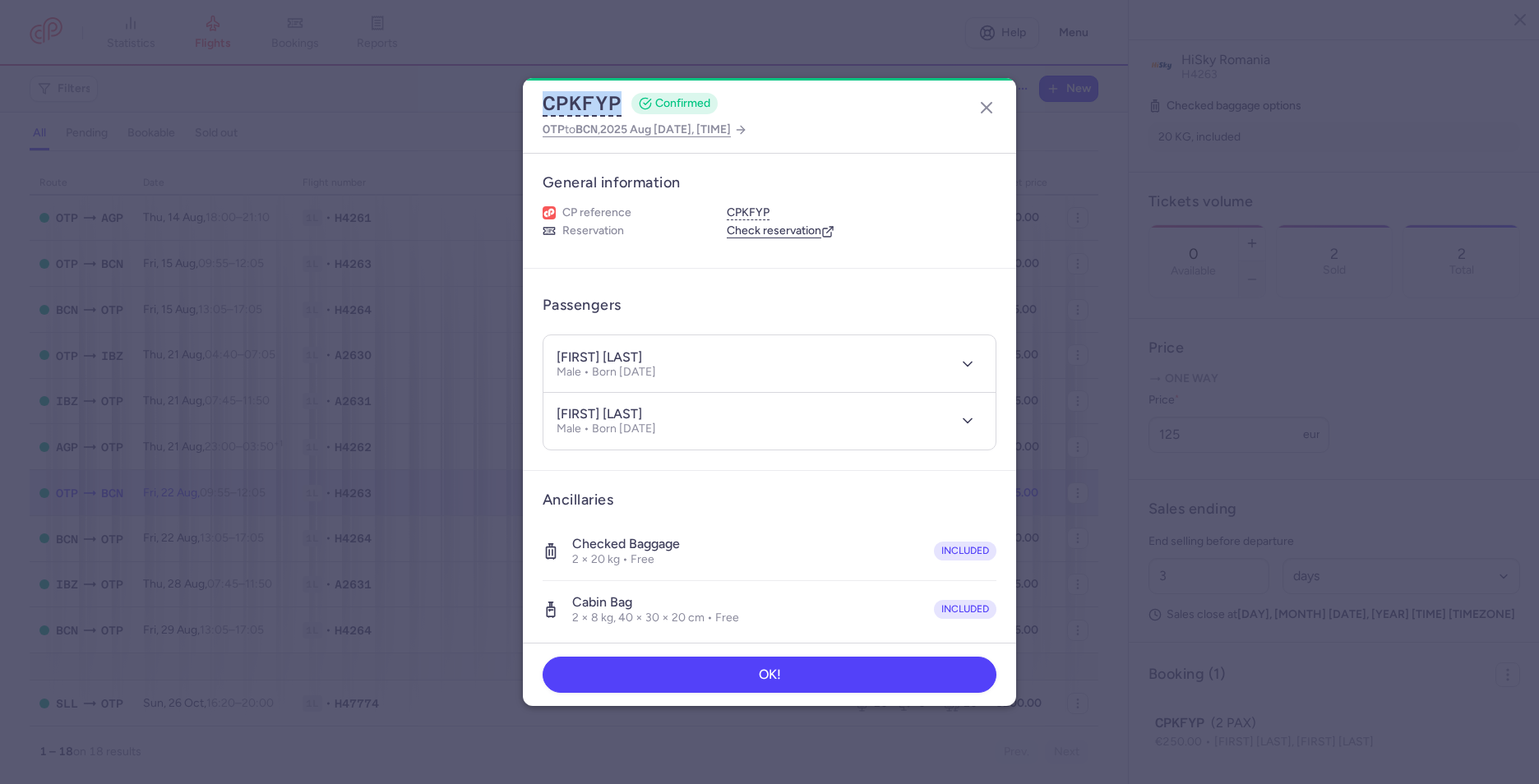 click on "CPKFYP  CONFIRMED OTP  to  BCN ,  2025 Aug [DATE], [TIME] General information CP reference CPKFYP Reservation  Check reservation  Passengers [FIRST] [LAST]  Male • Born [DATE]  Male • Born [DATE] Ancillaries Checked baggage 2 × 20 kg • Free included Cabin bag 2 × 8 kg, 40 × 30 × 20 cm • Free included Items Booking €250.00 Booking date  [DATE]  Show transactions OK!" at bounding box center [770, 391] 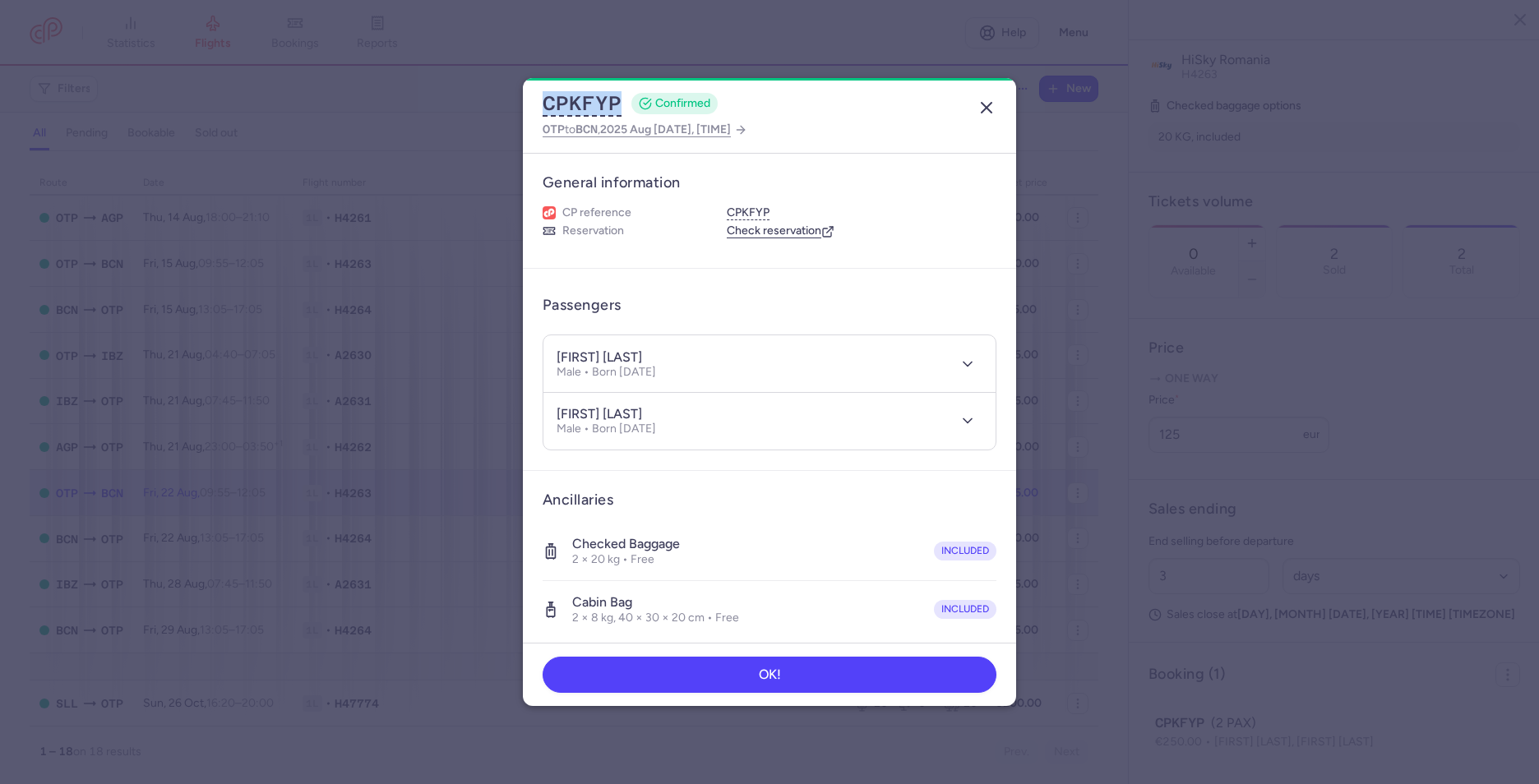click 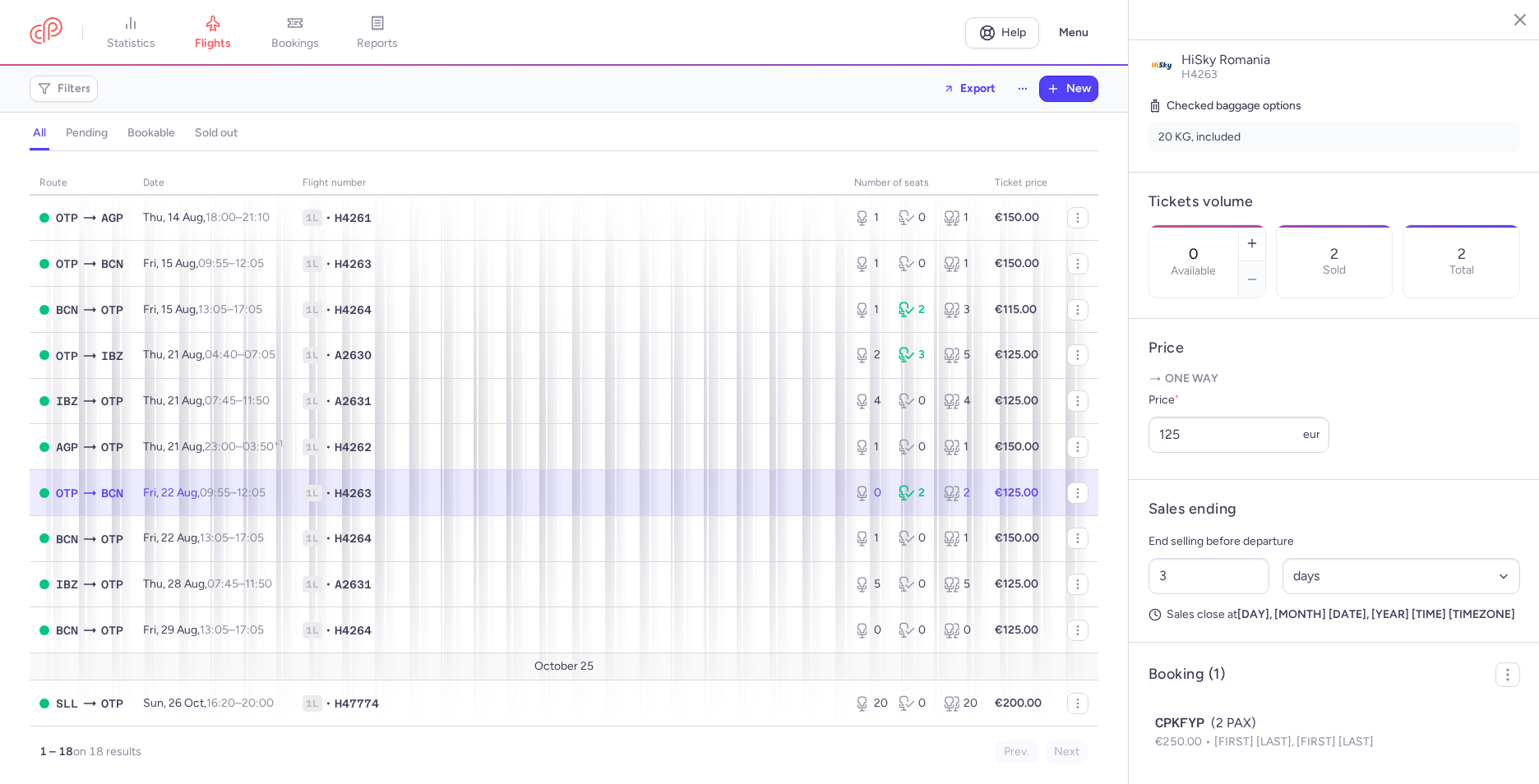 click on "0 2 2" at bounding box center (914, 493) 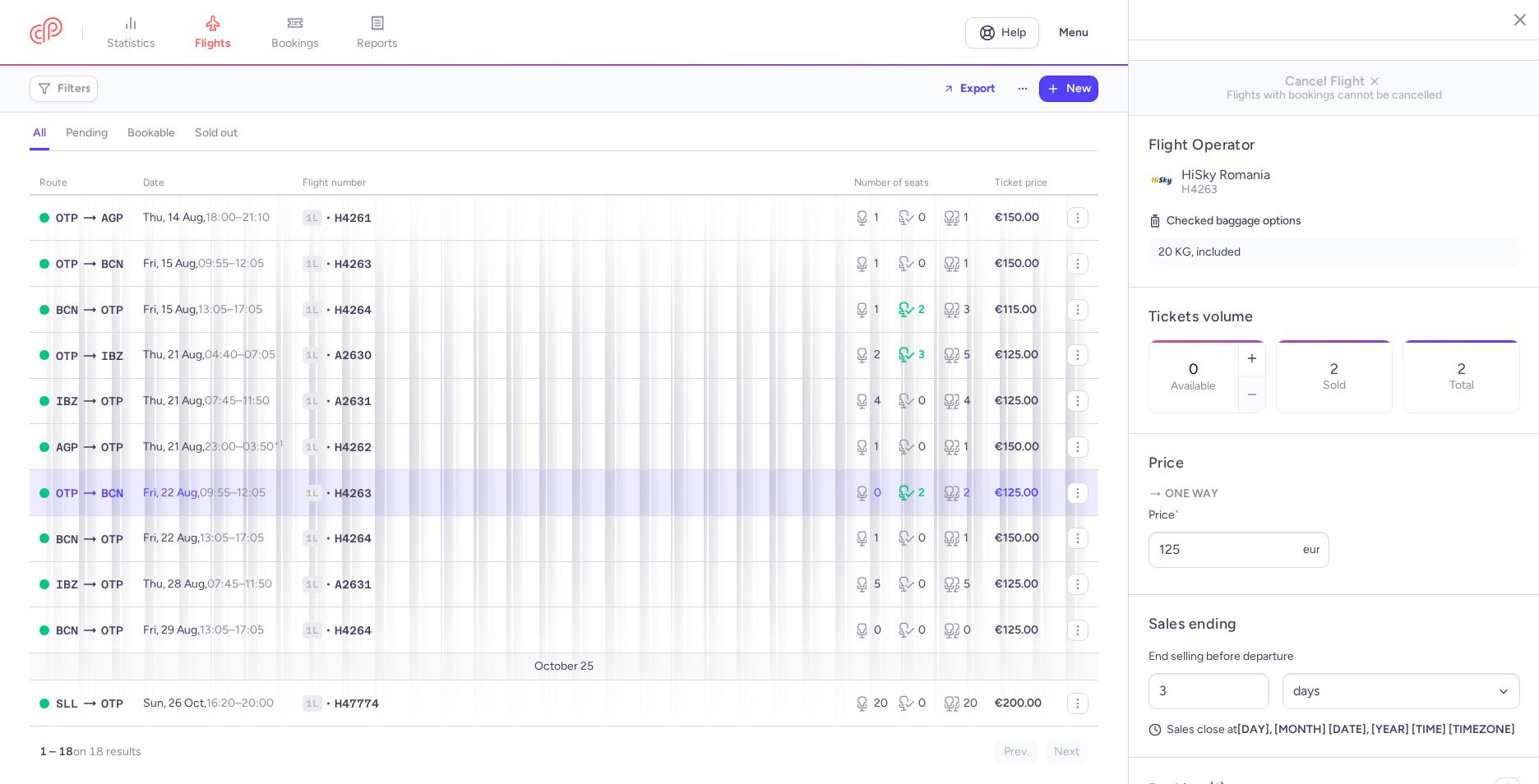 scroll, scrollTop: 0, scrollLeft: 0, axis: both 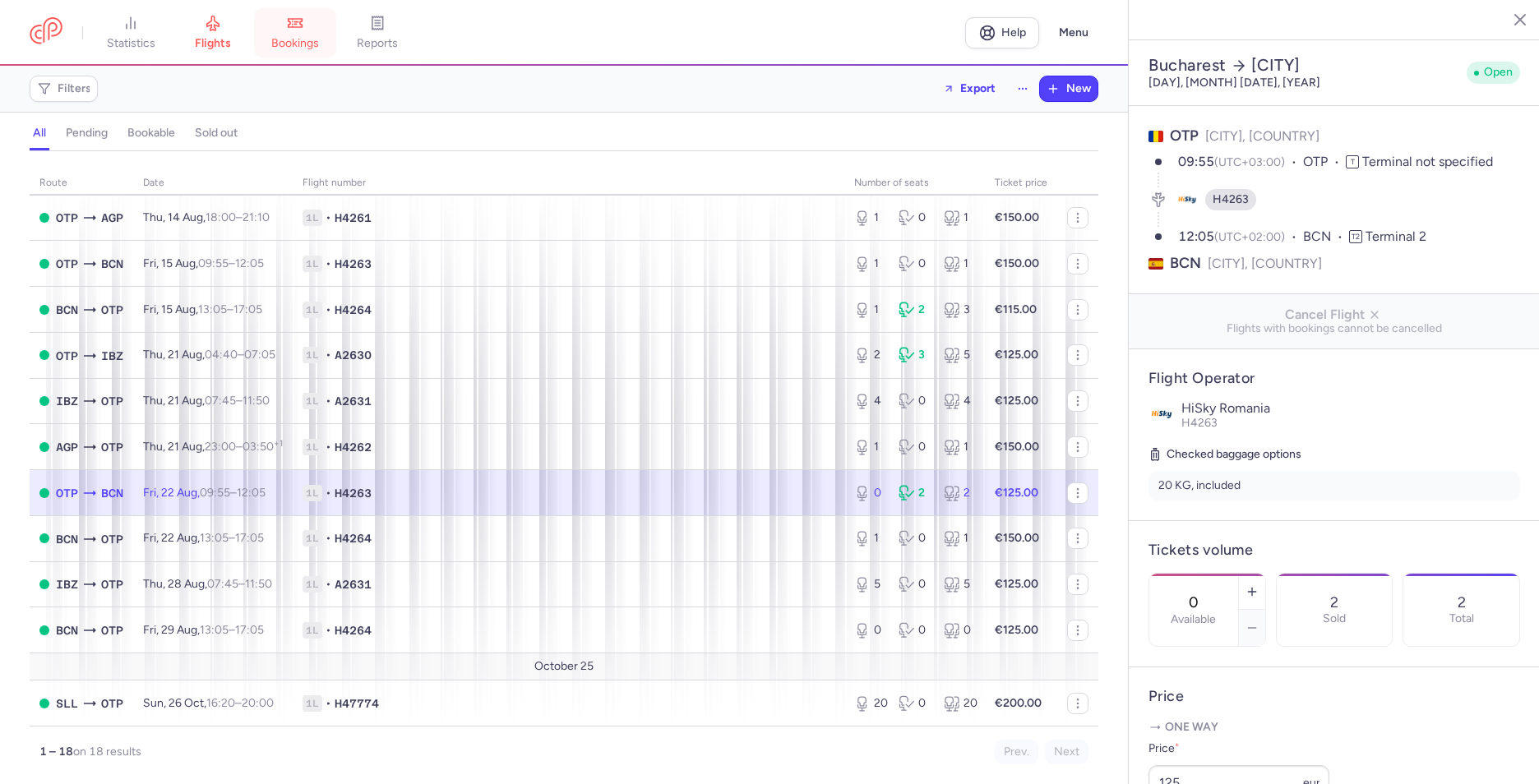 click on "bookings" at bounding box center [295, 33] 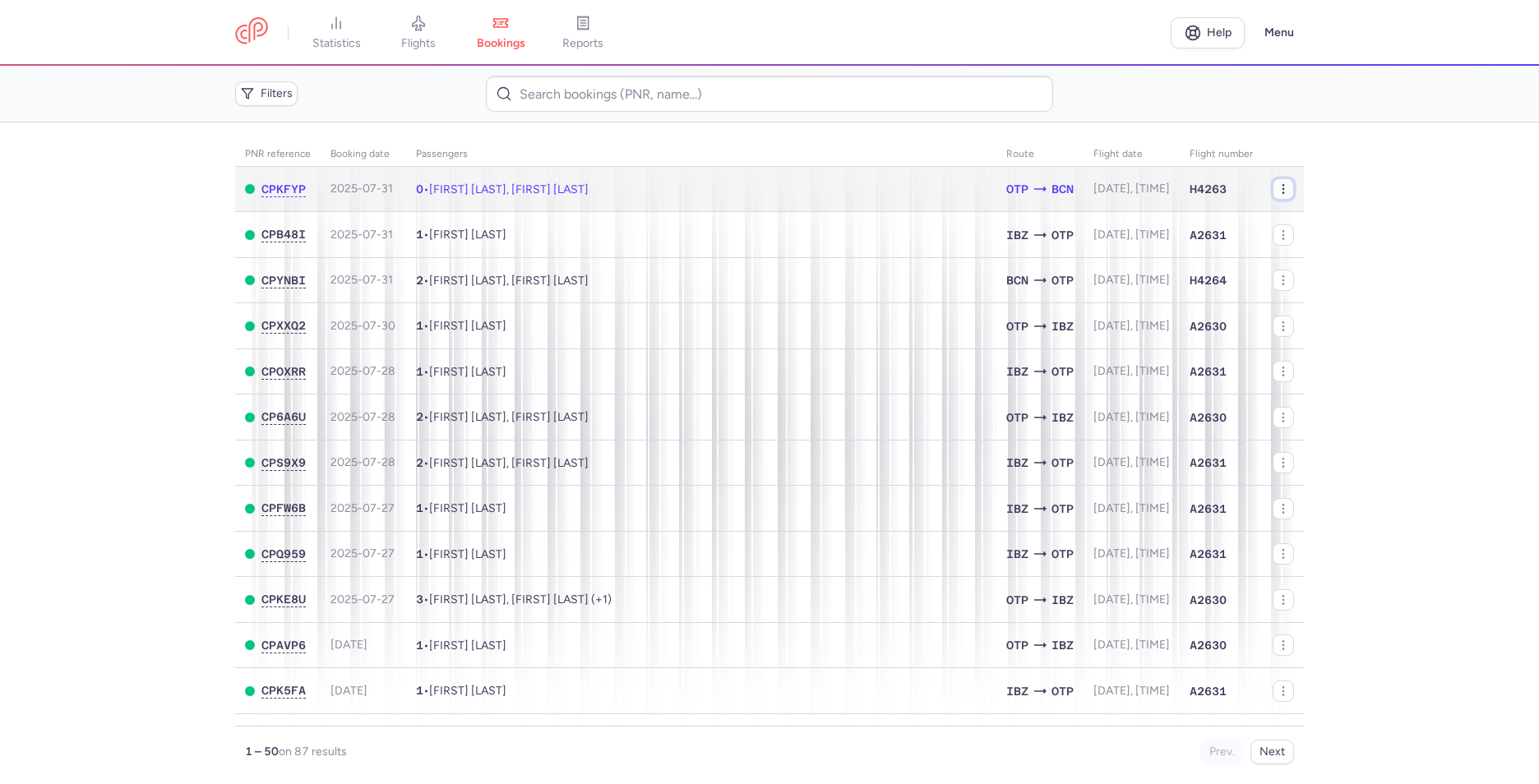 click 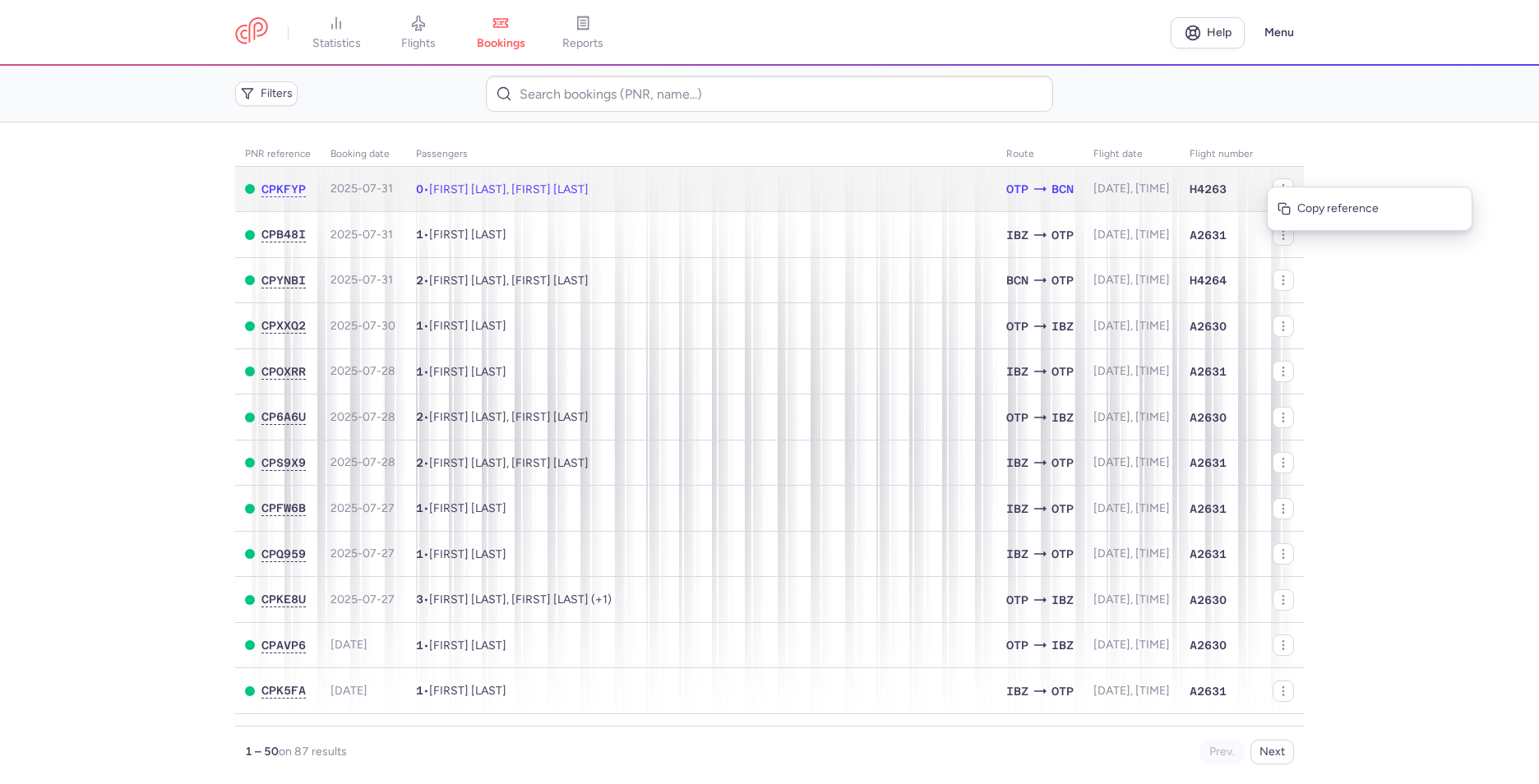 click on "[DATE], [TIME]" 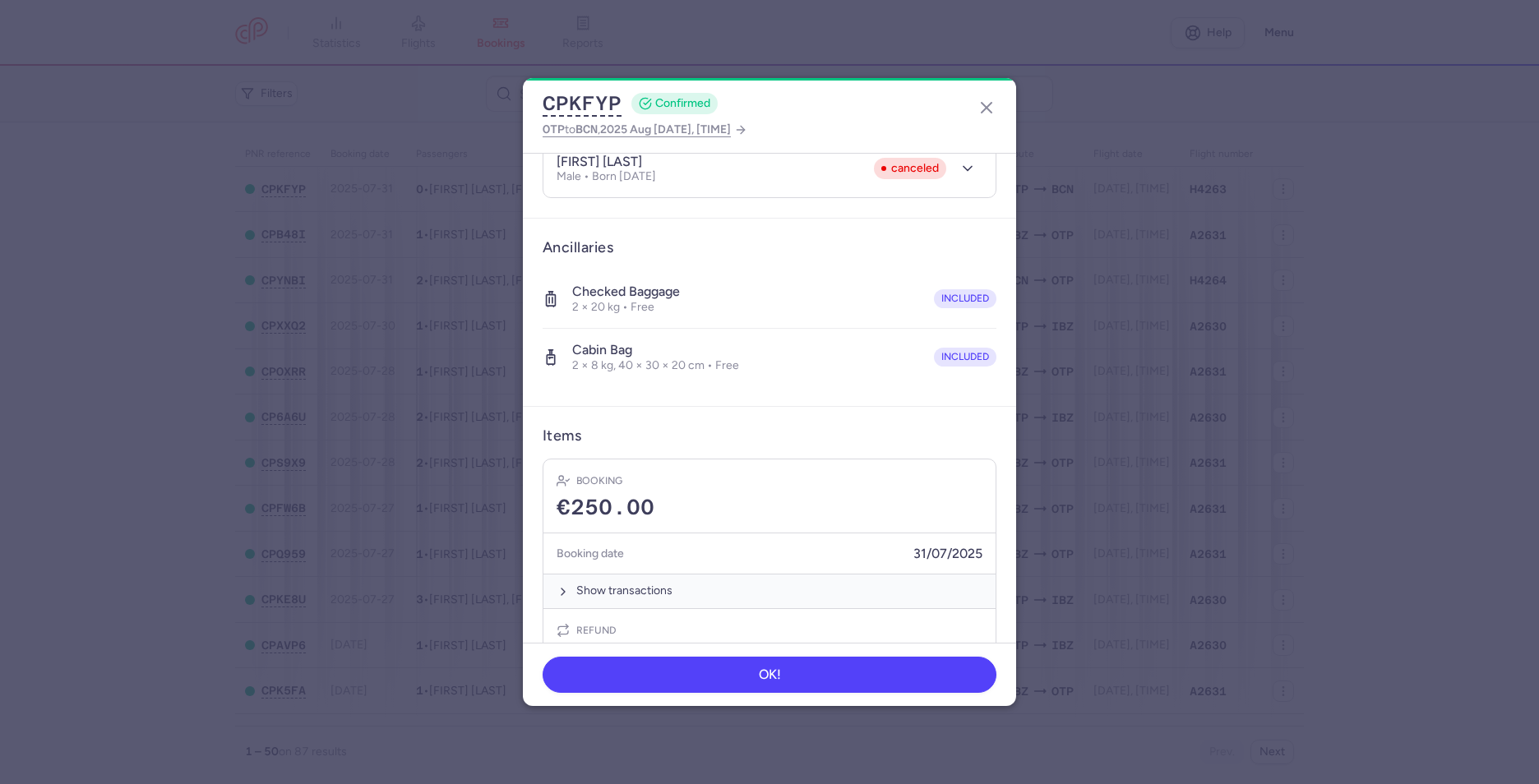 scroll, scrollTop: 388, scrollLeft: 0, axis: vertical 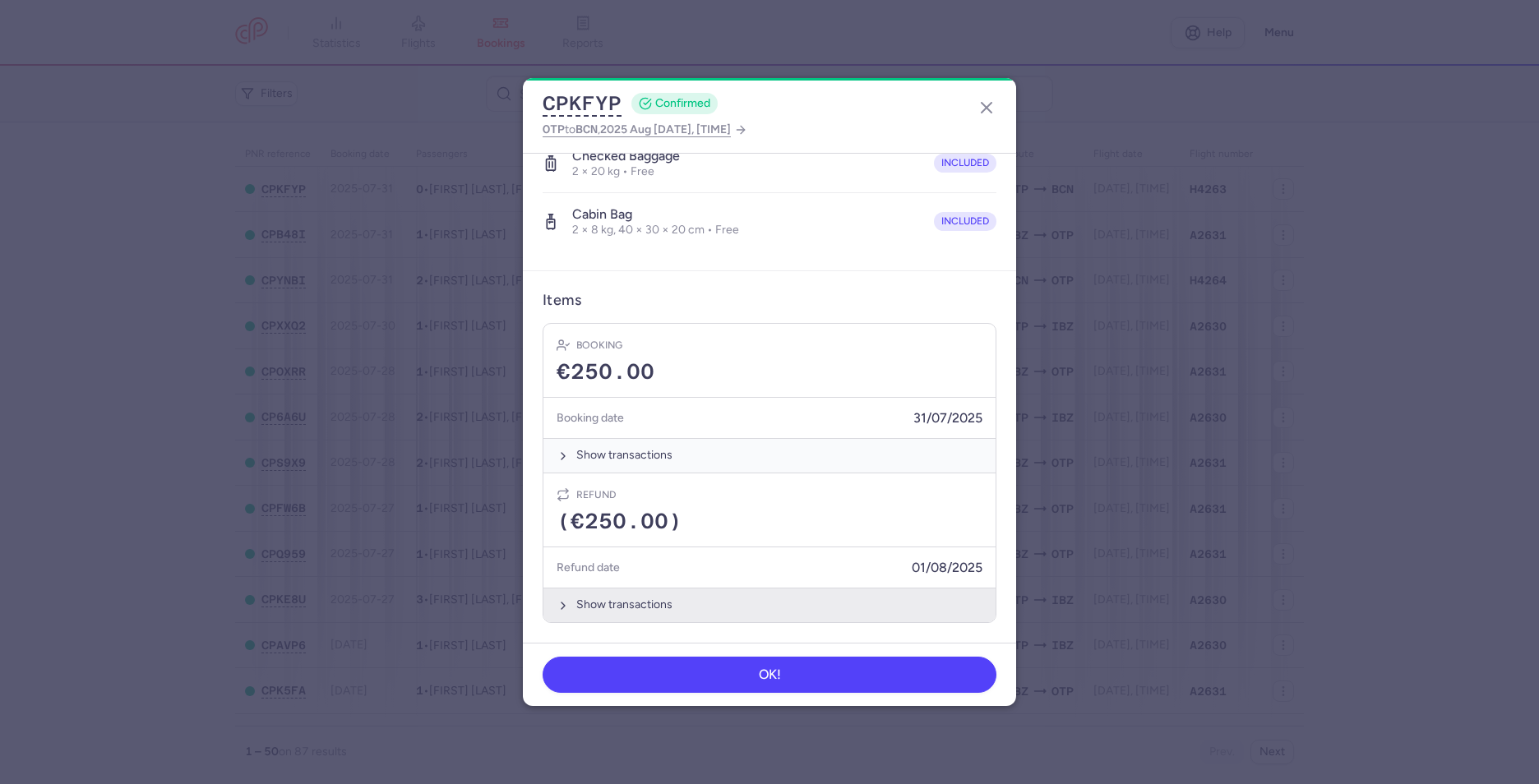 click on "Show transactions" at bounding box center [770, 604] 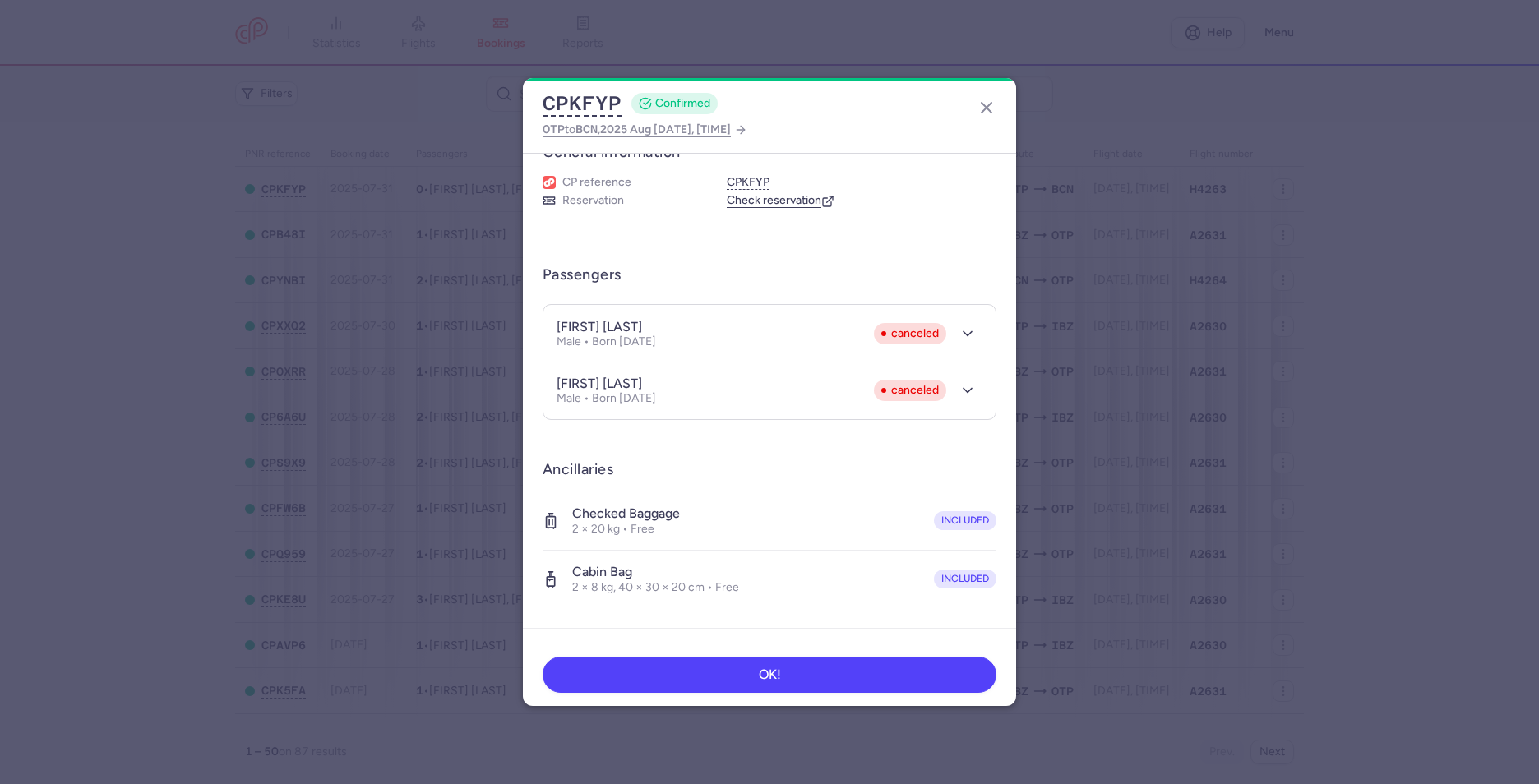 scroll, scrollTop: 0, scrollLeft: 0, axis: both 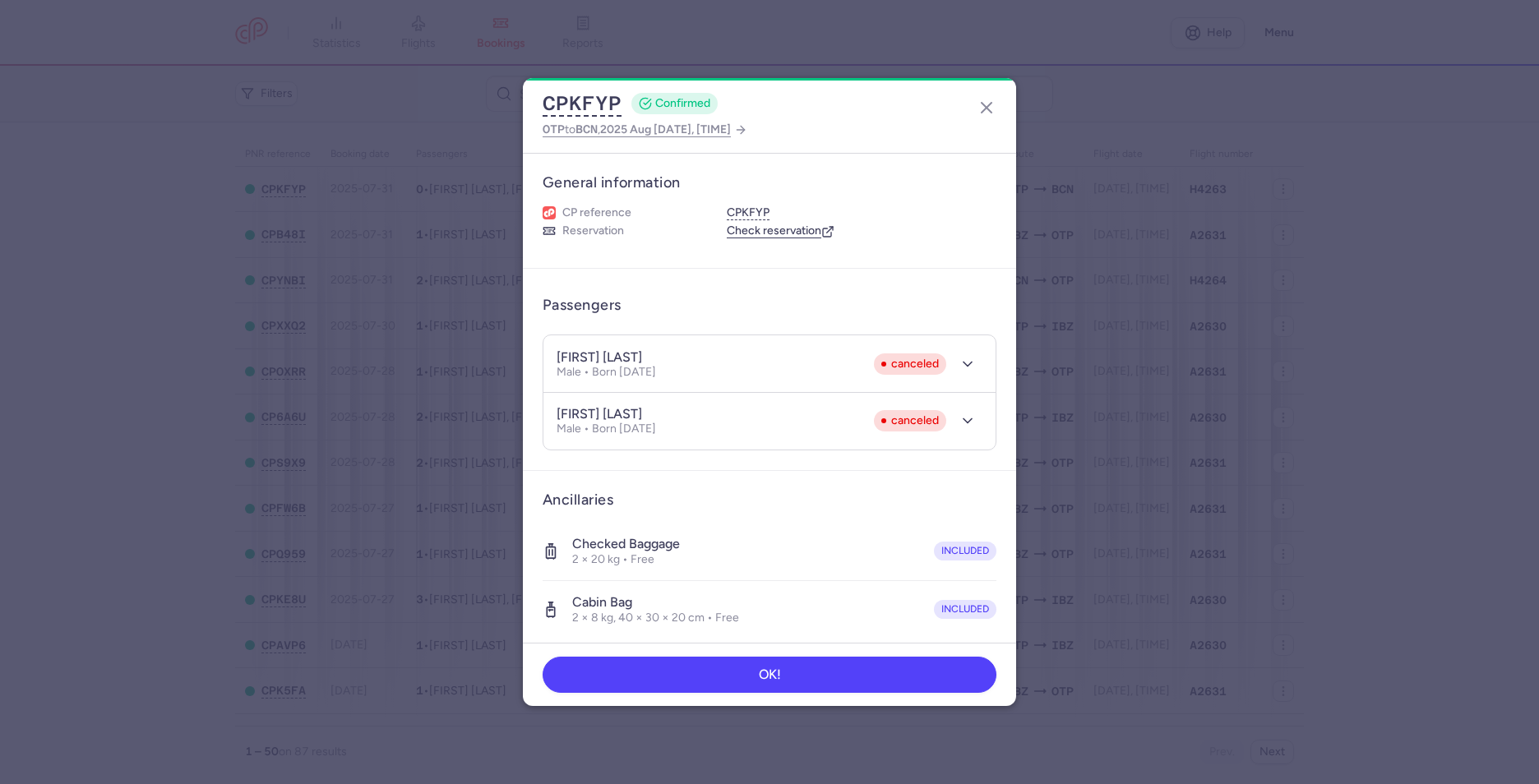 click on "Check reservation" at bounding box center [780, 231] 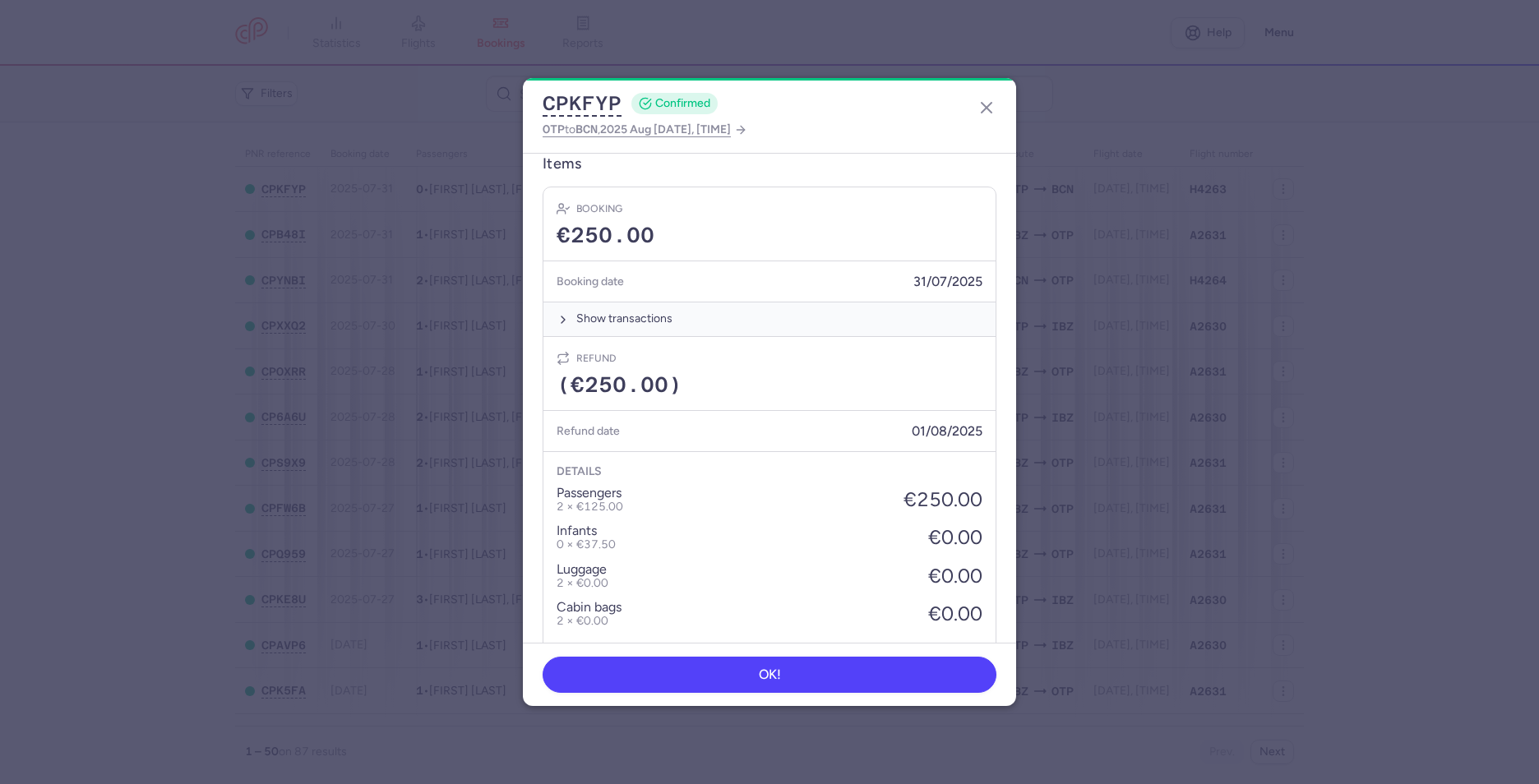 scroll, scrollTop: 639, scrollLeft: 0, axis: vertical 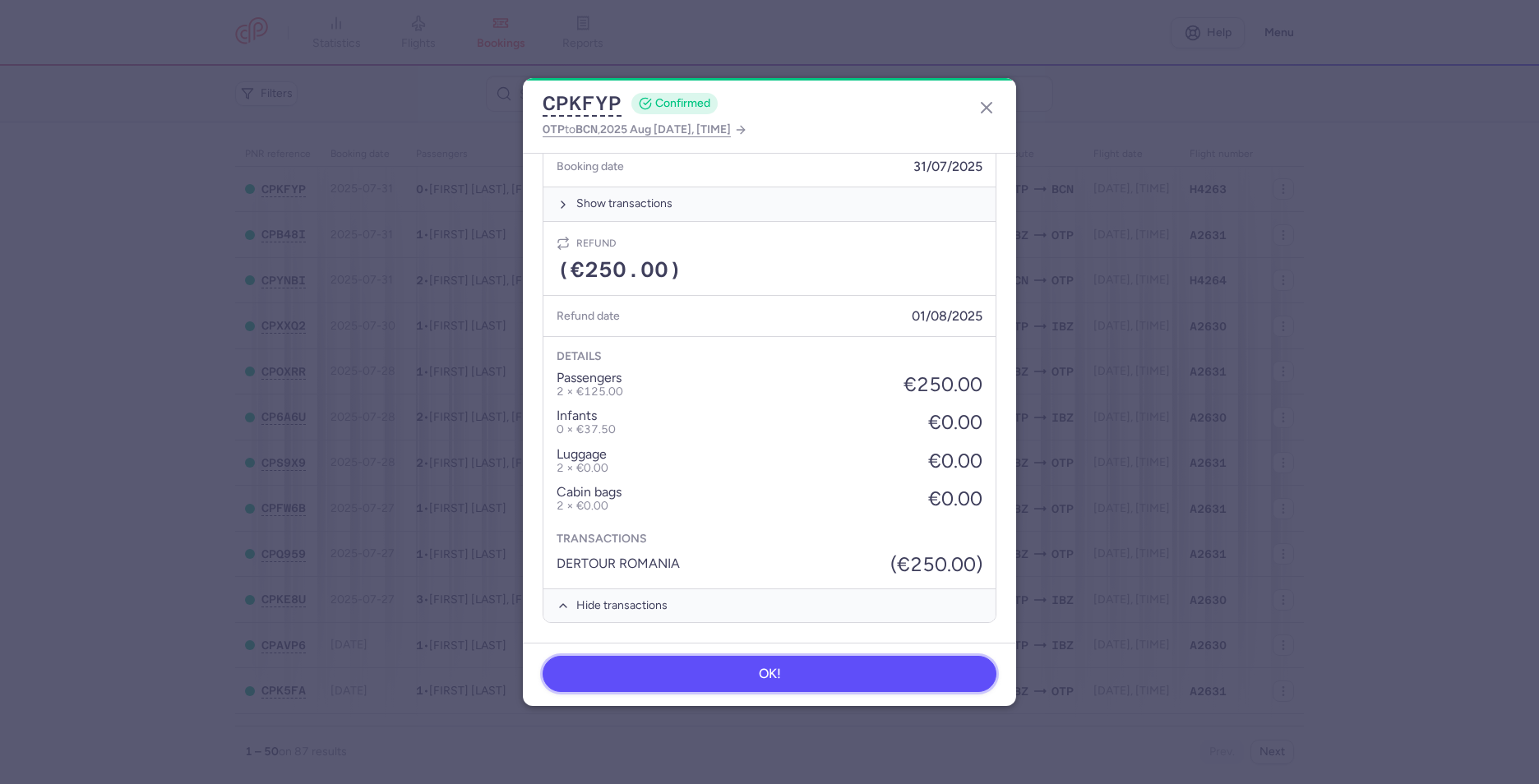 click on "OK!" at bounding box center [770, 674] 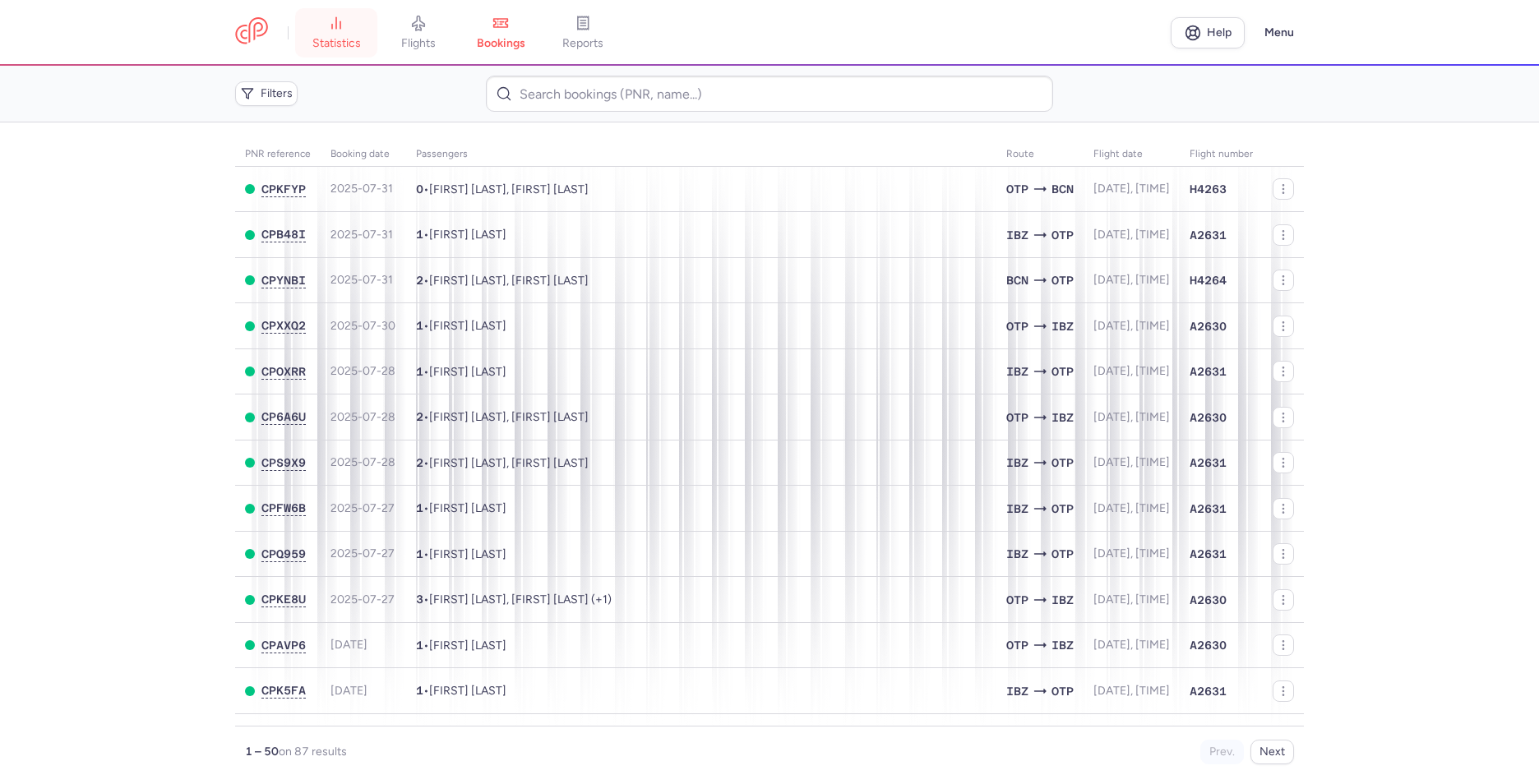 click on "statistics" at bounding box center (336, 44) 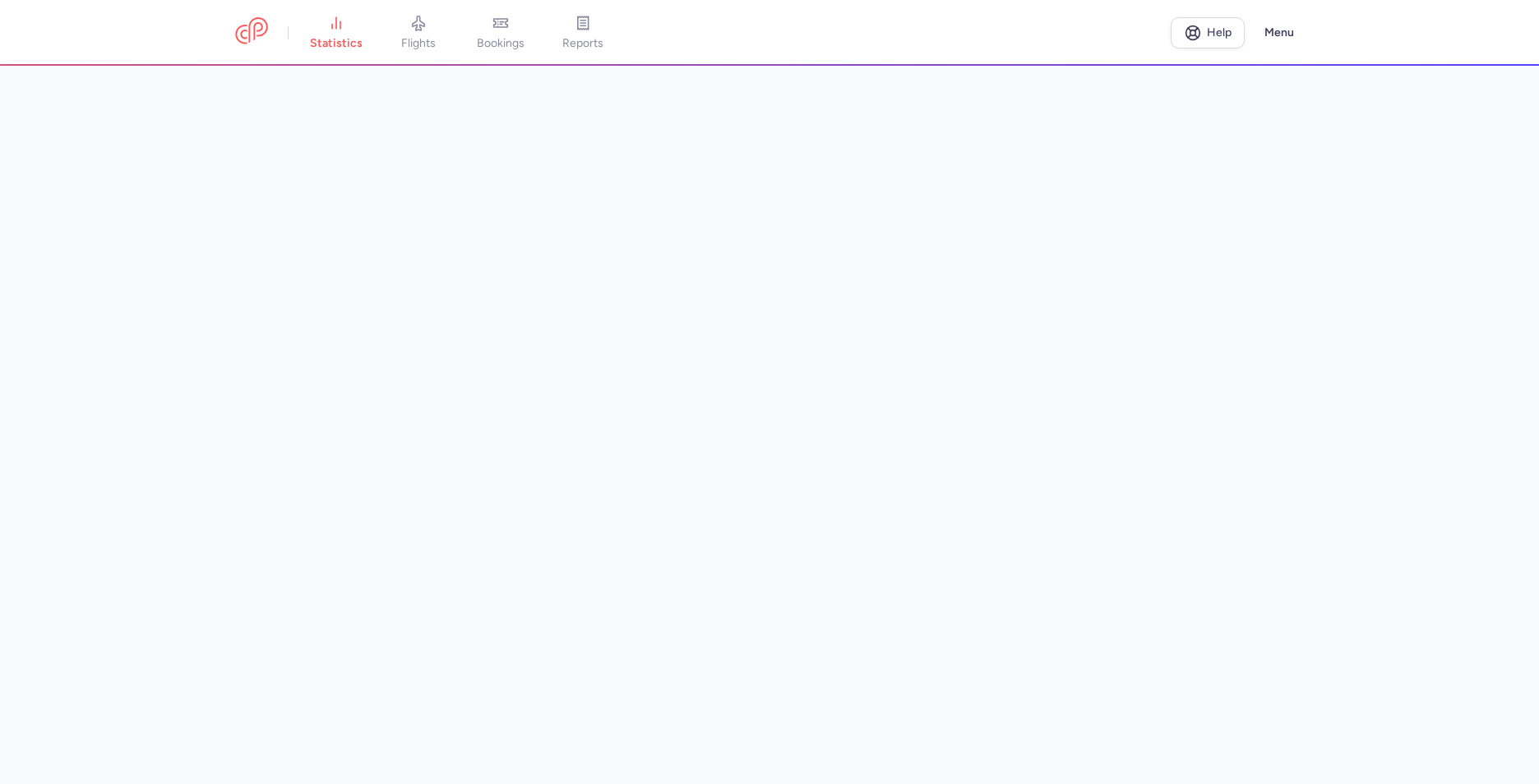 drag, startPoint x: 442, startPoint y: 15, endPoint x: 401, endPoint y: 48, distance: 52.63079 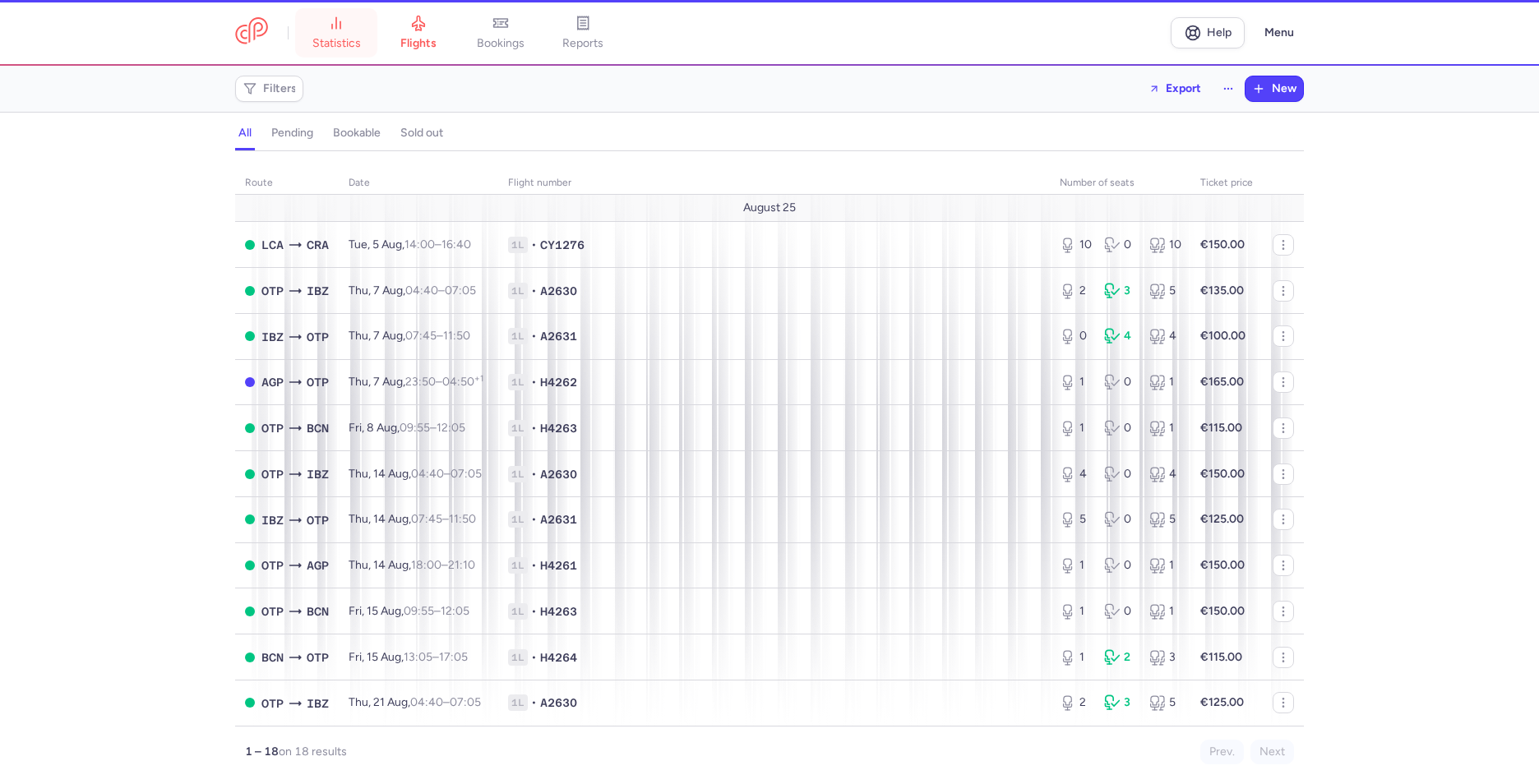 click on "statistics" at bounding box center (336, 33) 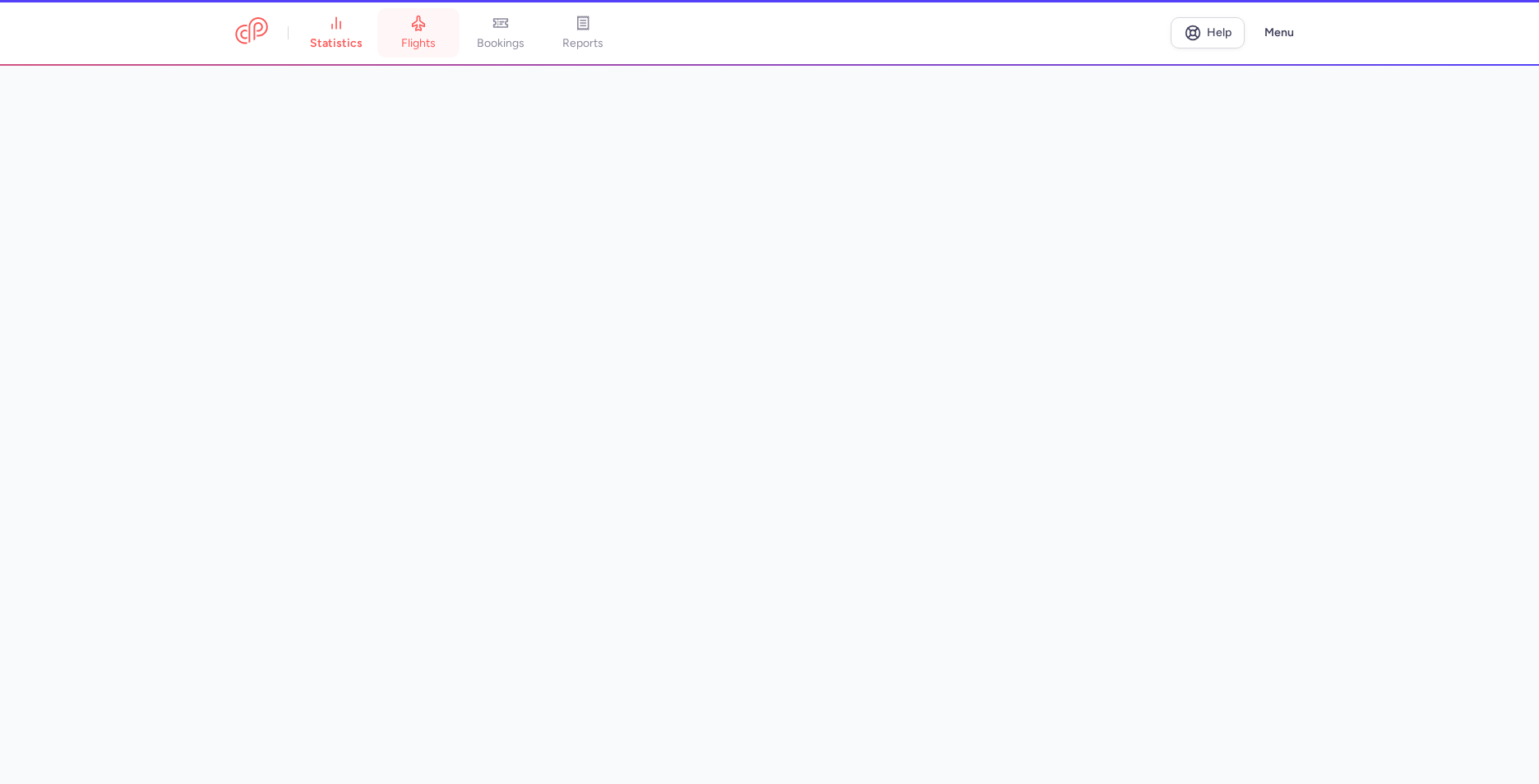 click on "flights" at bounding box center [418, 44] 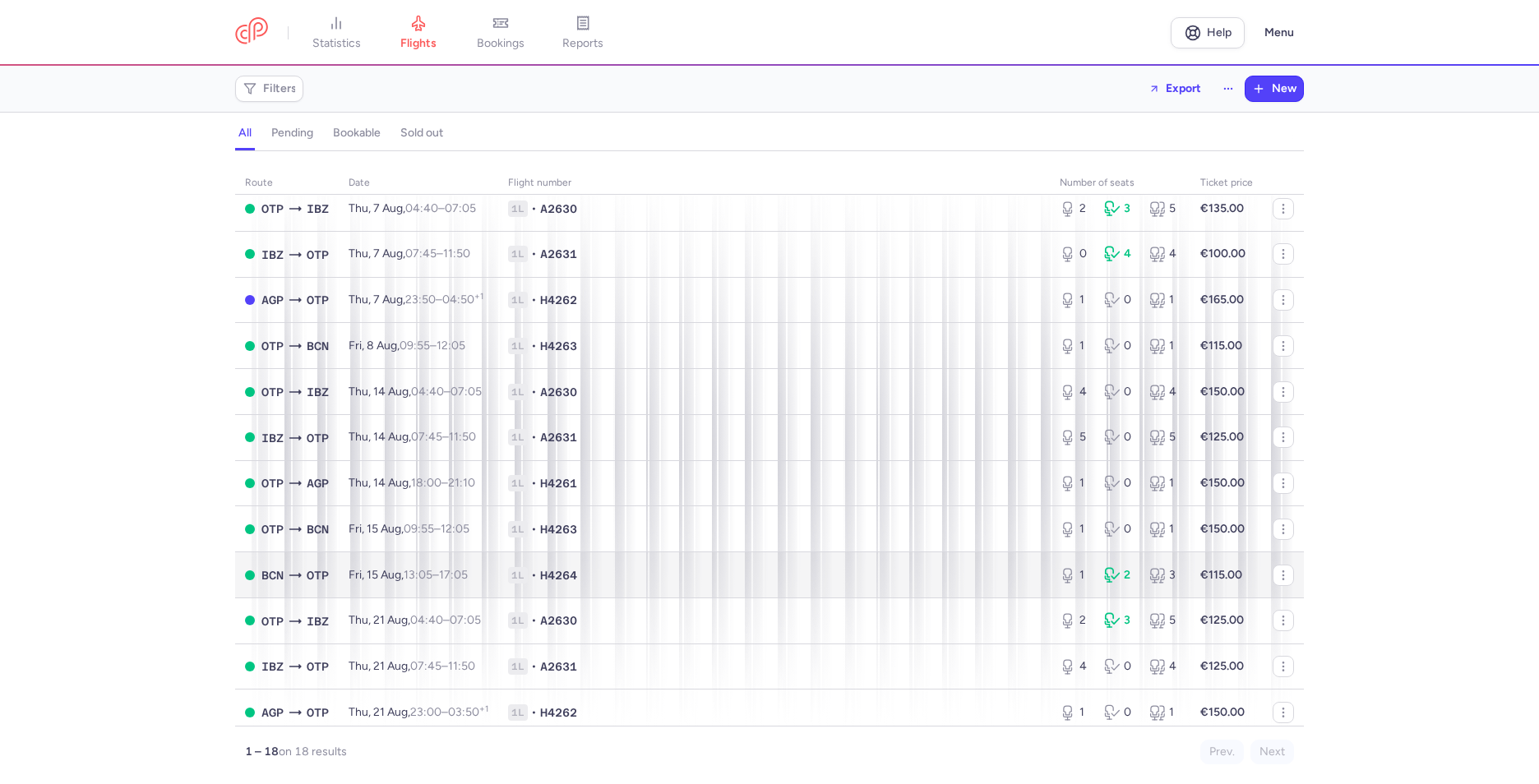 scroll, scrollTop: 247, scrollLeft: 0, axis: vertical 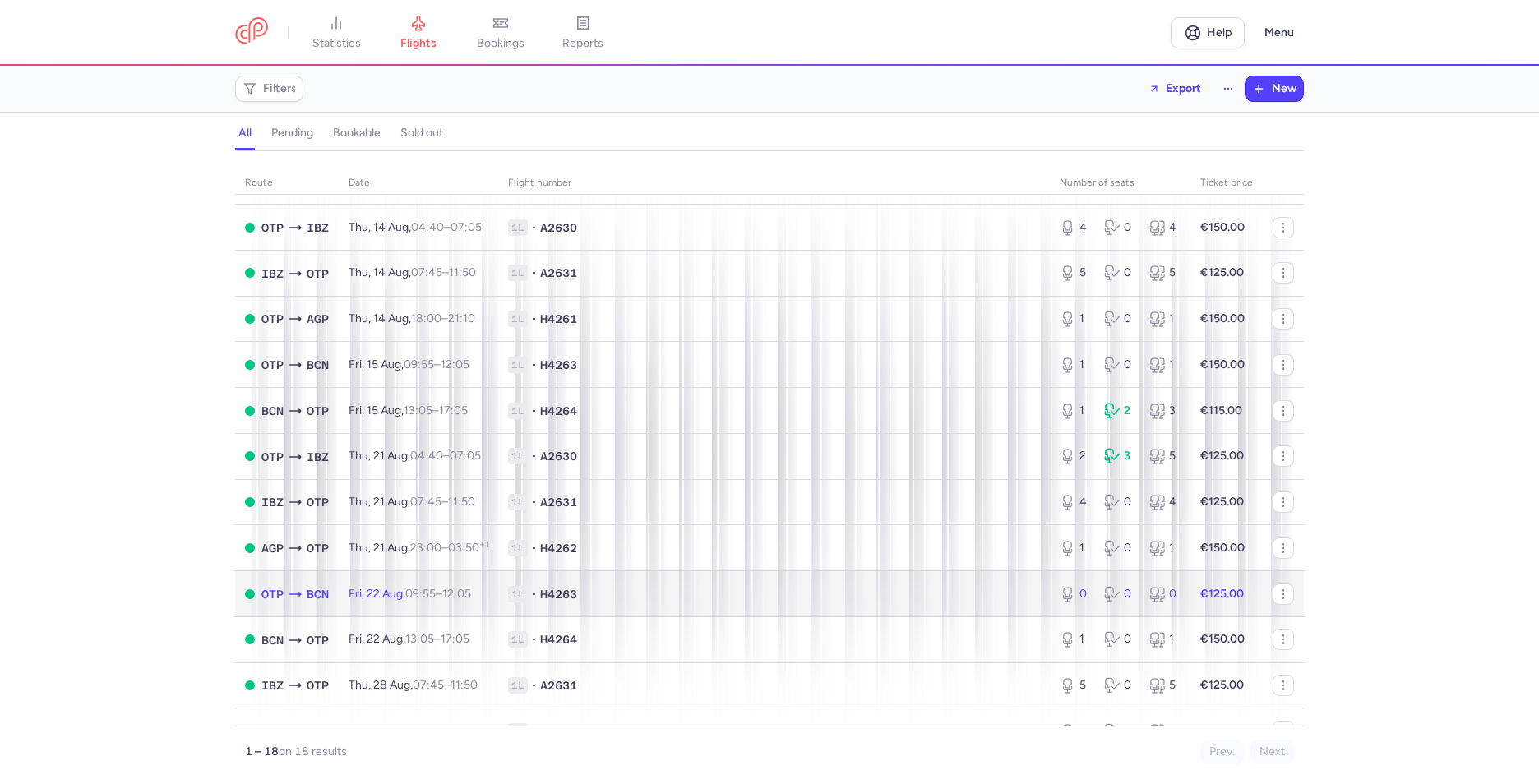 click on "0 0 0" 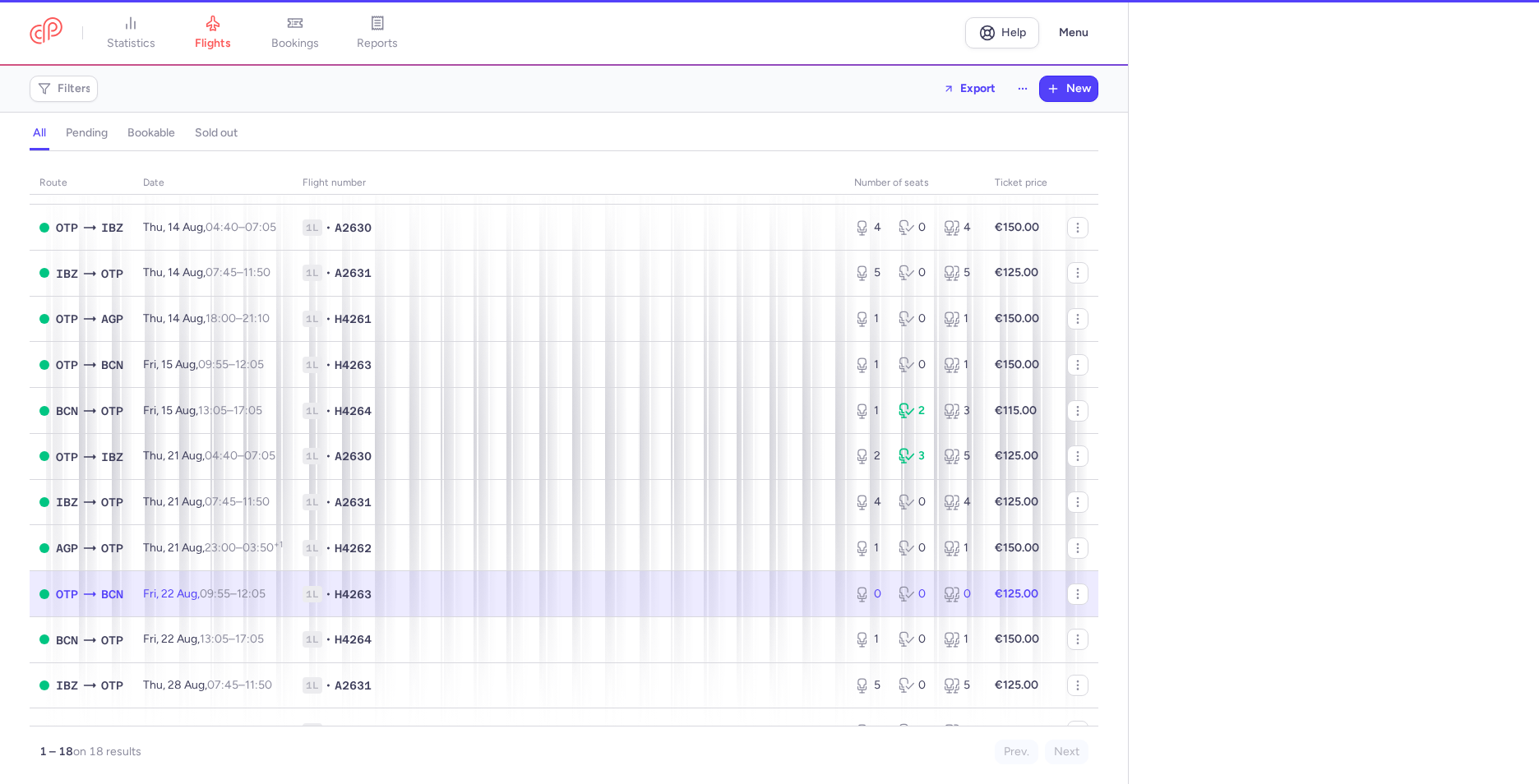 select on "days" 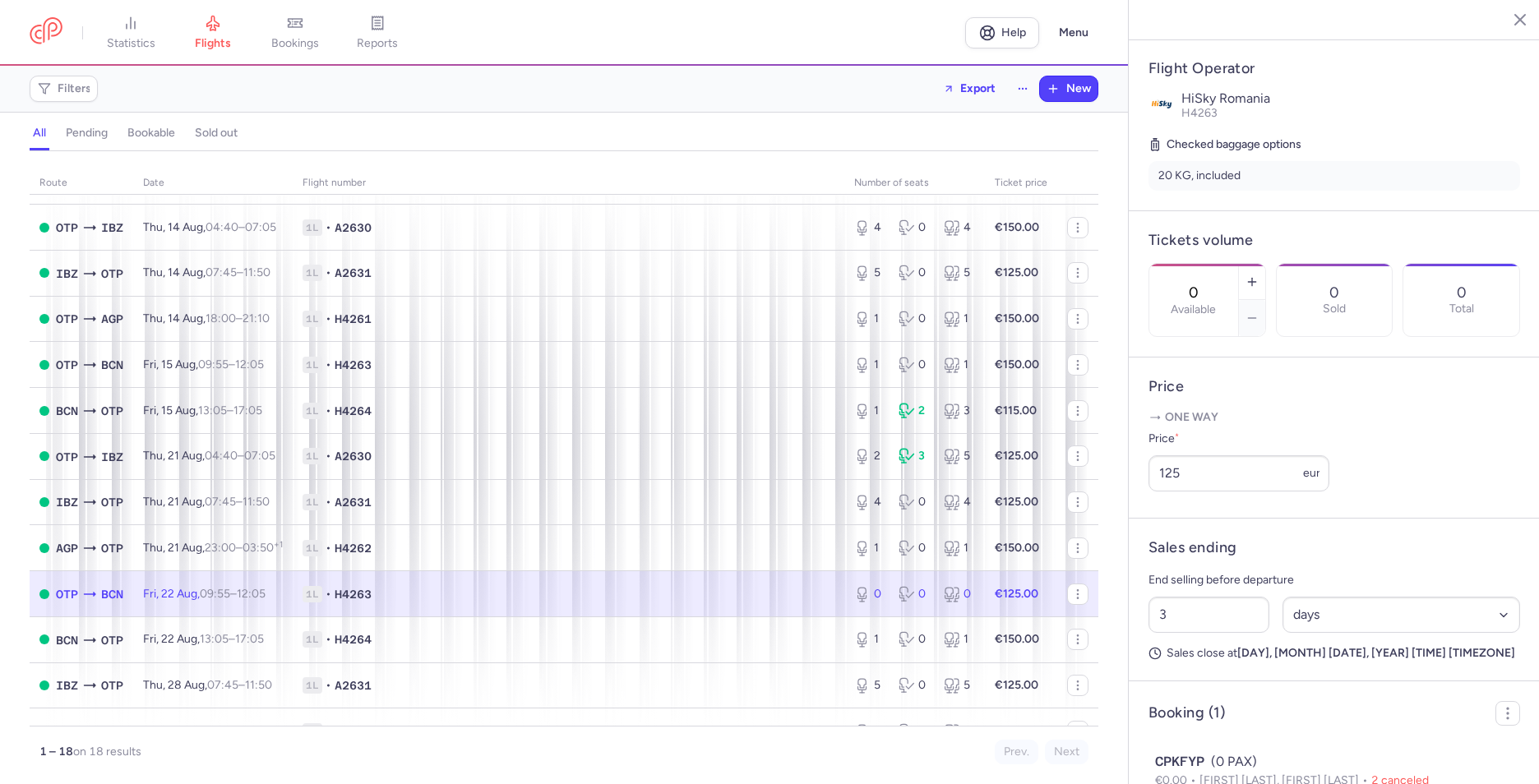 scroll, scrollTop: 392, scrollLeft: 0, axis: vertical 